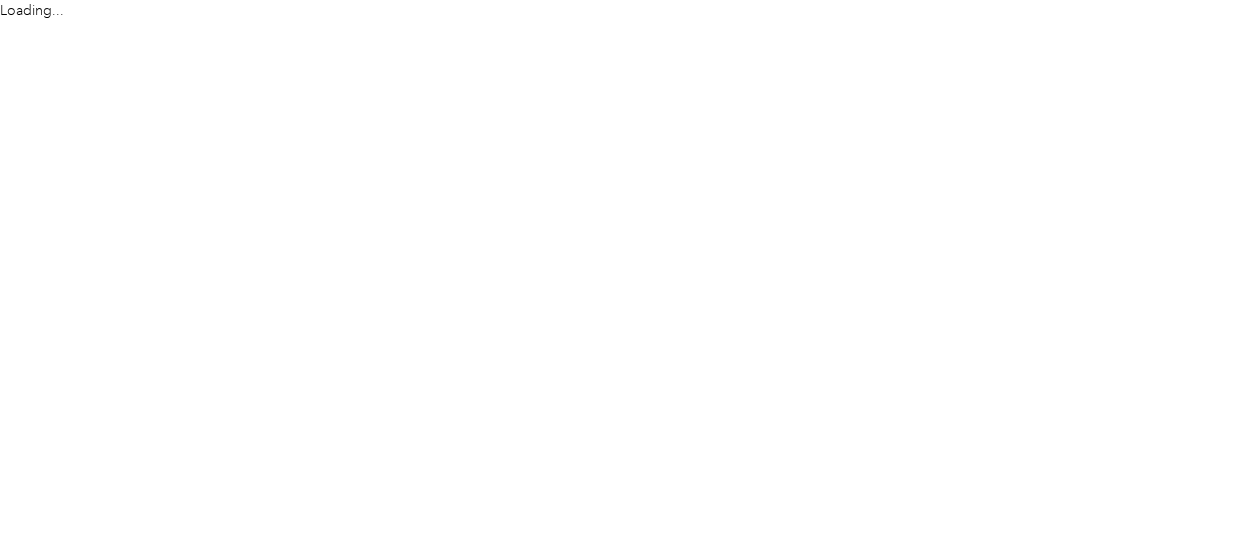 scroll, scrollTop: 0, scrollLeft: 0, axis: both 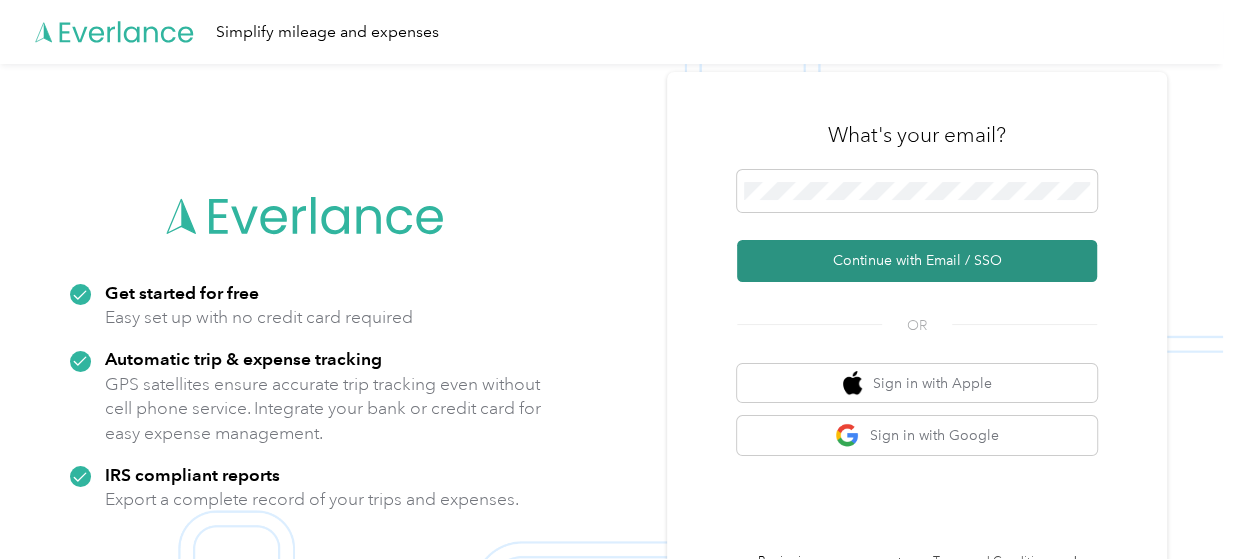 click on "Continue with Email / SSO" at bounding box center [917, 261] 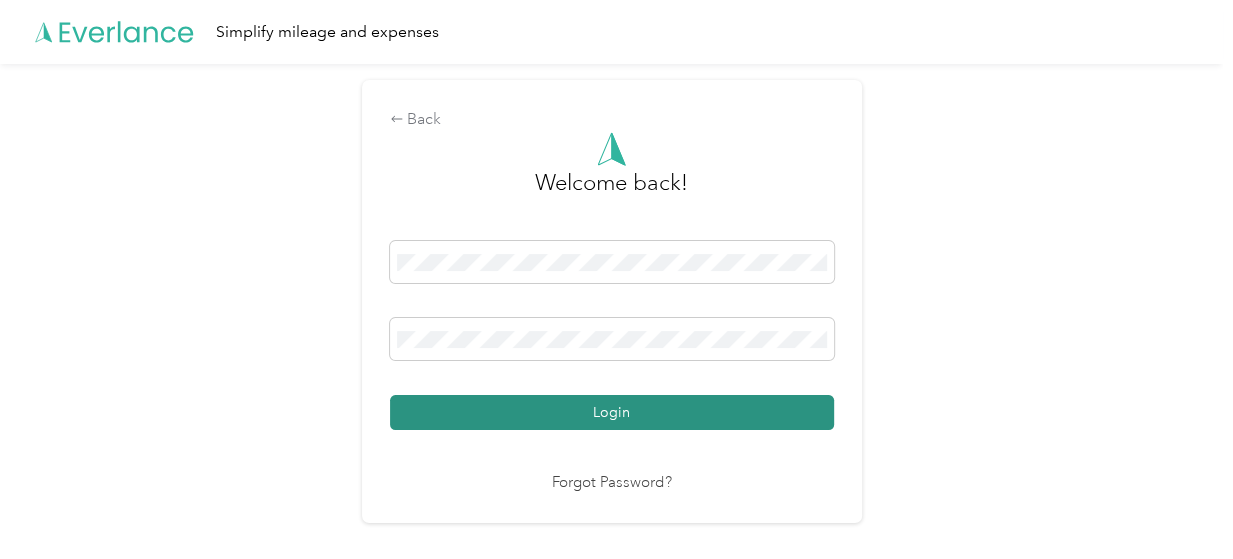 click on "Login" at bounding box center [612, 412] 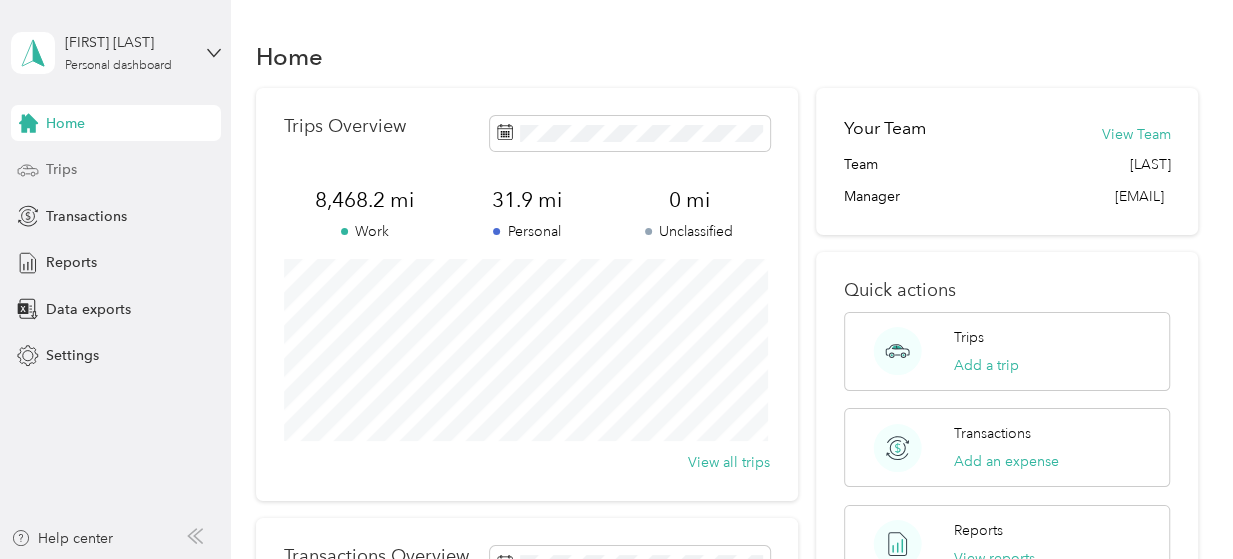 click on "Trips" at bounding box center (61, 169) 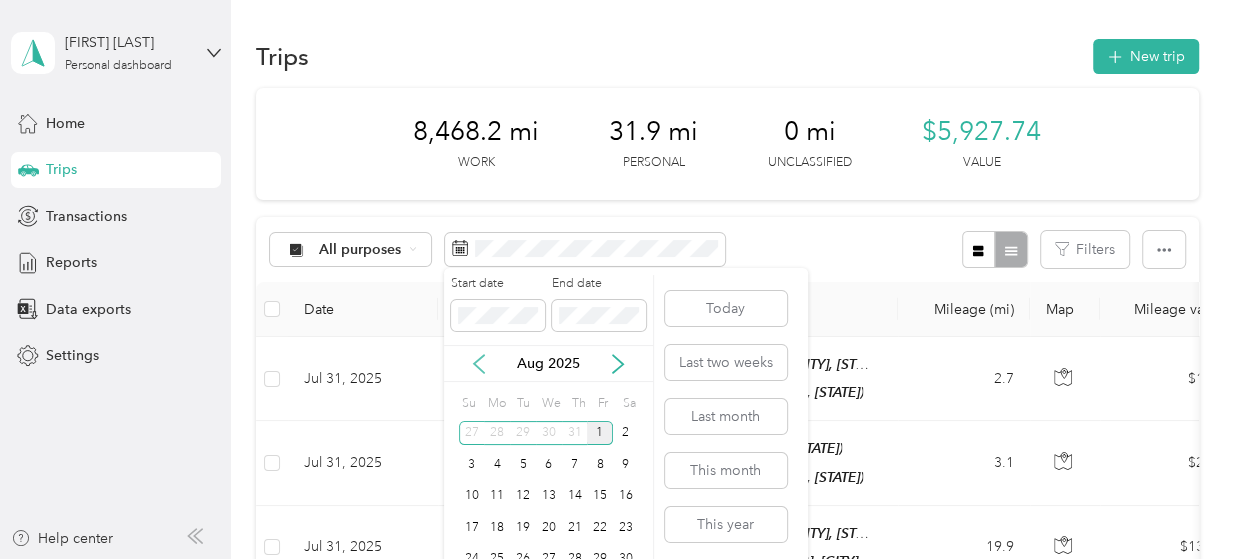 click 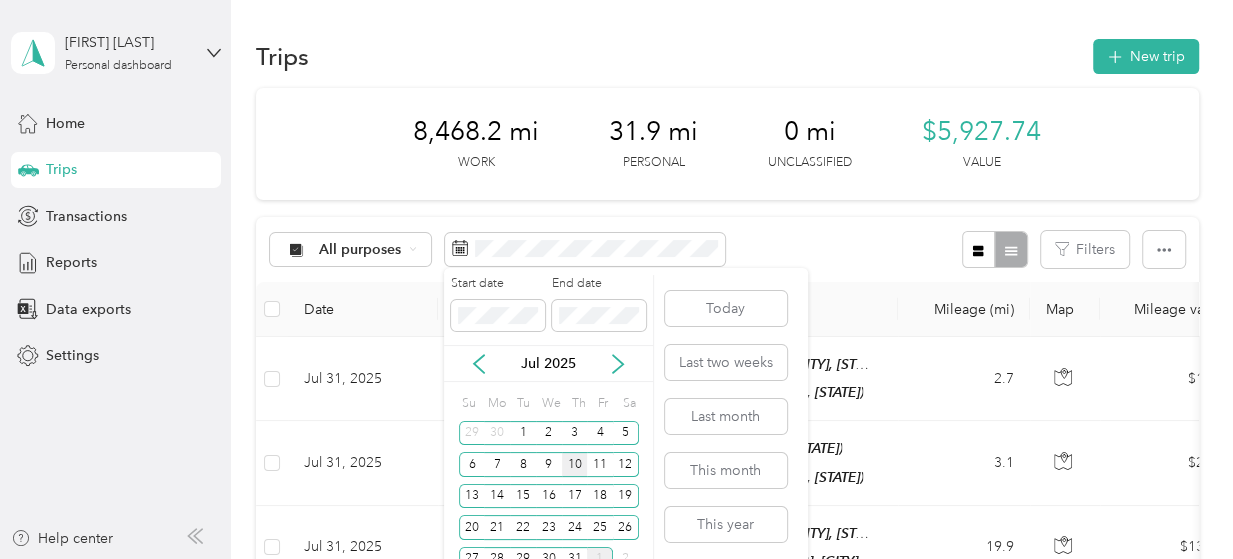 scroll, scrollTop: 59, scrollLeft: 0, axis: vertical 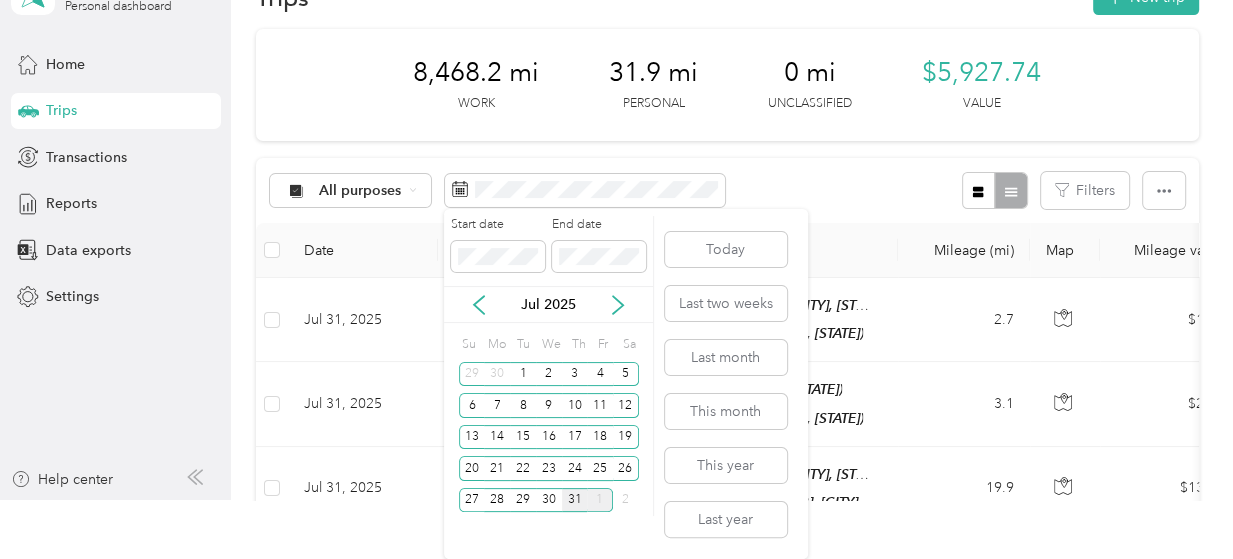 click on "31" at bounding box center (575, 500) 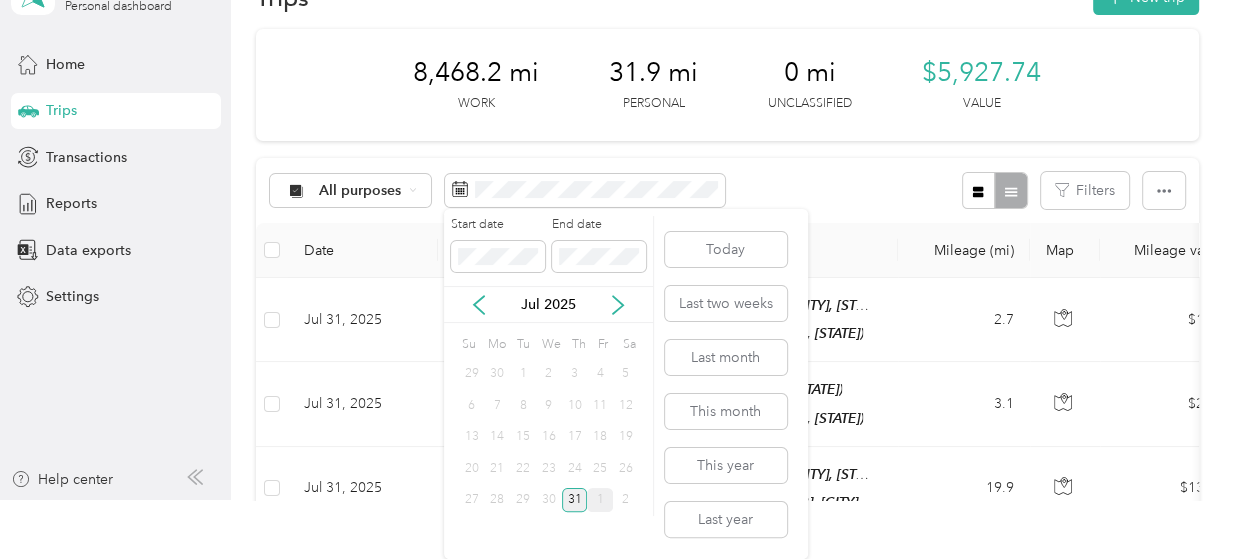 click on "31" at bounding box center [575, 500] 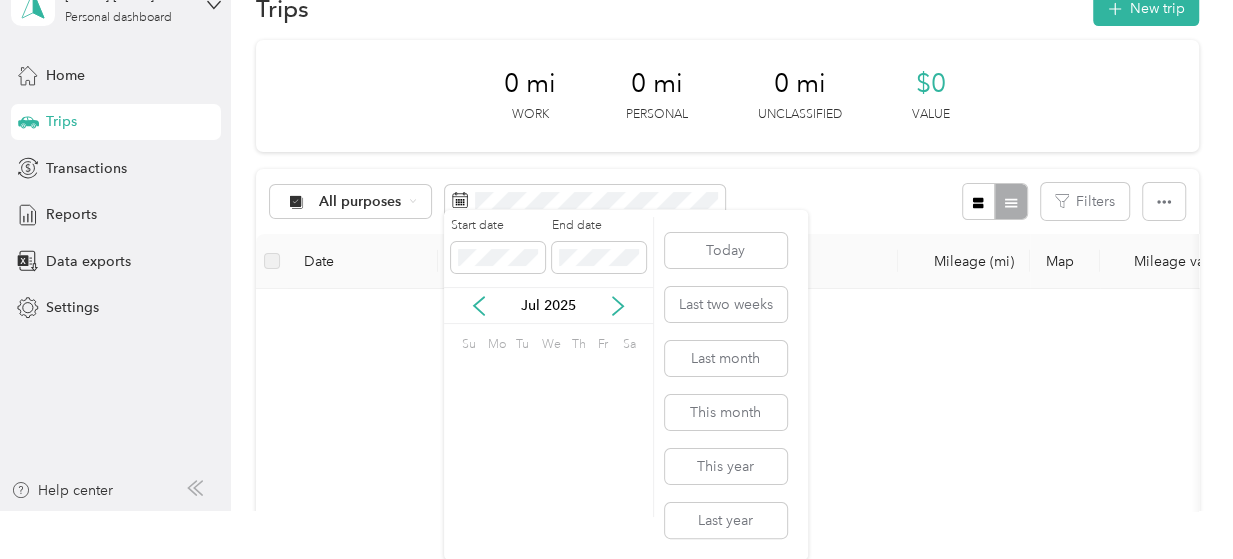 scroll, scrollTop: 0, scrollLeft: 0, axis: both 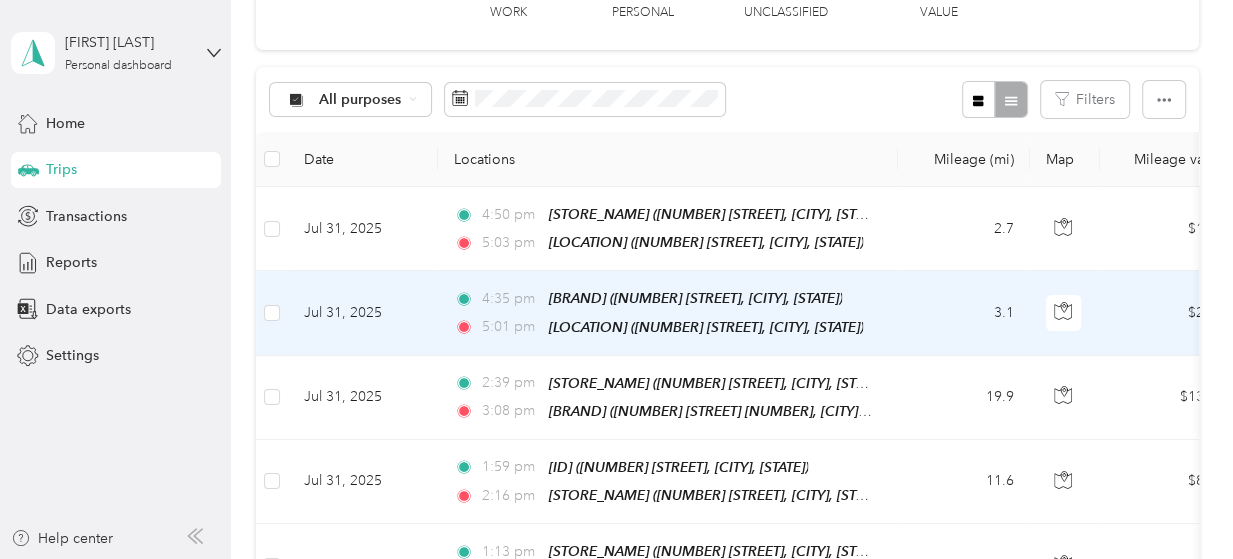click on "[TIME] [BRAND] ([NUMBER] [STREET], [CITY], [STATE]) [TIME] [LOCATION] ([NUMBER] [STREET], [CITY], [STATE])" at bounding box center (668, 313) 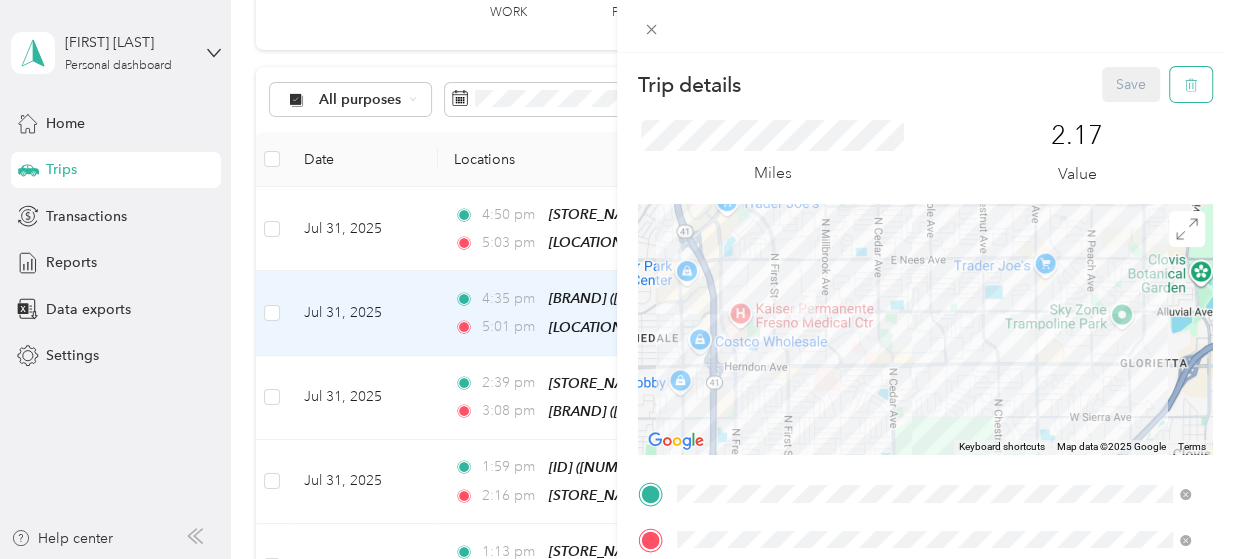 click at bounding box center [1191, 84] 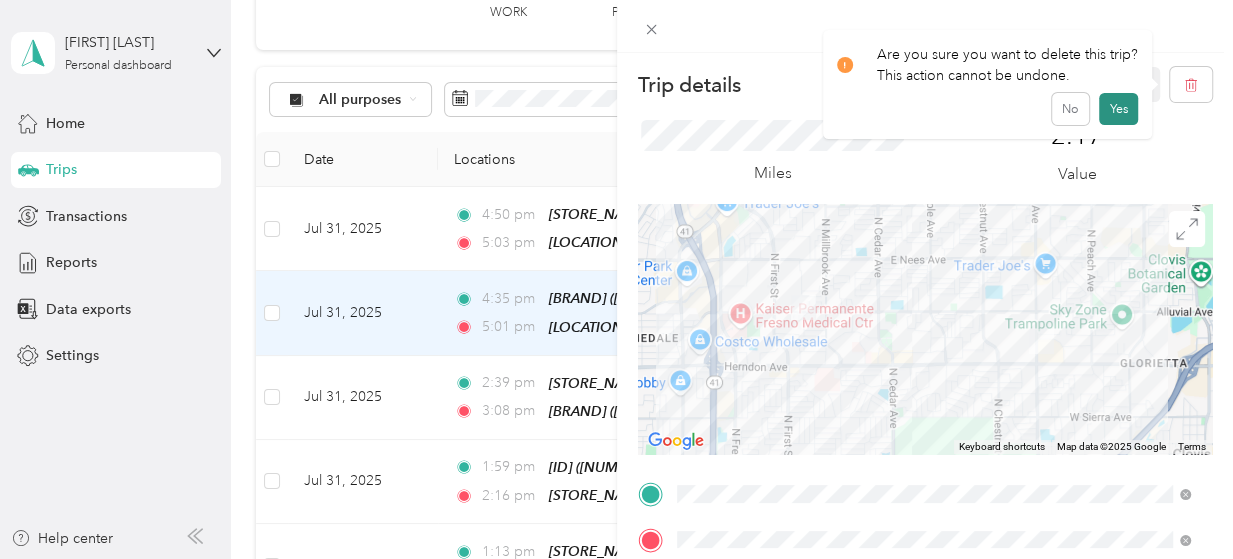click on "Yes" at bounding box center [1118, 109] 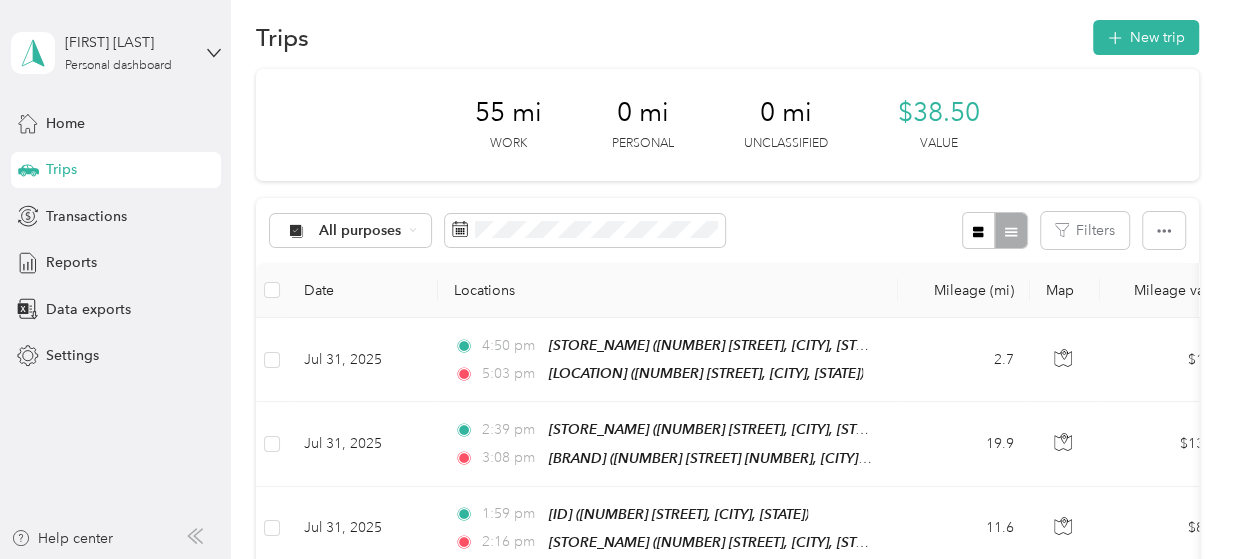 scroll, scrollTop: 0, scrollLeft: 0, axis: both 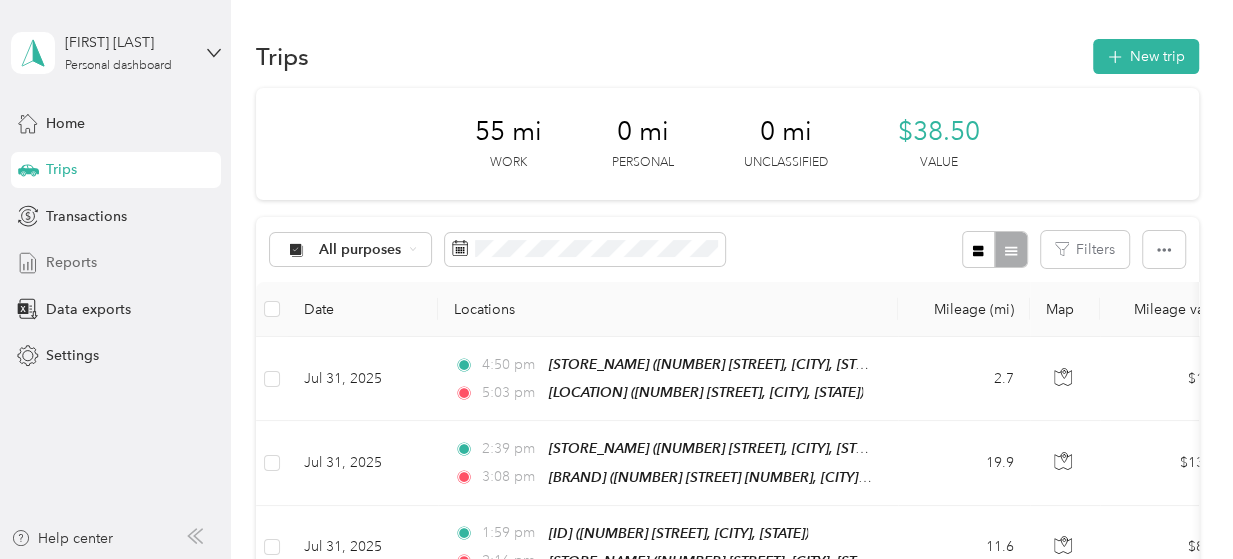 click on "Reports" at bounding box center (71, 262) 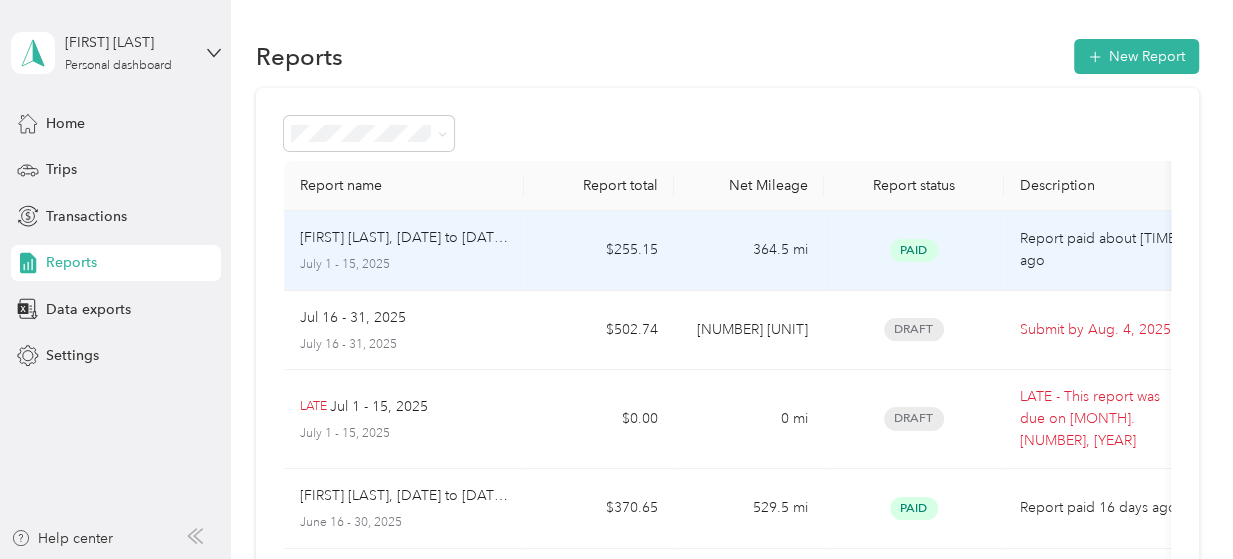 click on "[FIRST] [LAST], [DATE] to [DATE], [YEAR]" at bounding box center [404, 238] 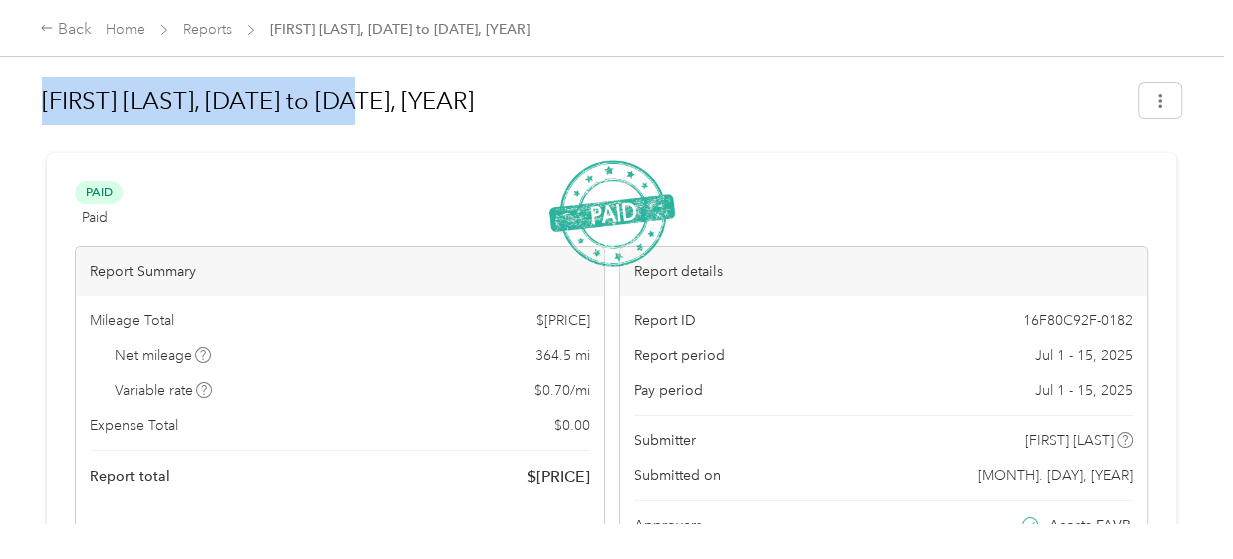 drag, startPoint x: 44, startPoint y: 96, endPoint x: 371, endPoint y: 117, distance: 327.6736 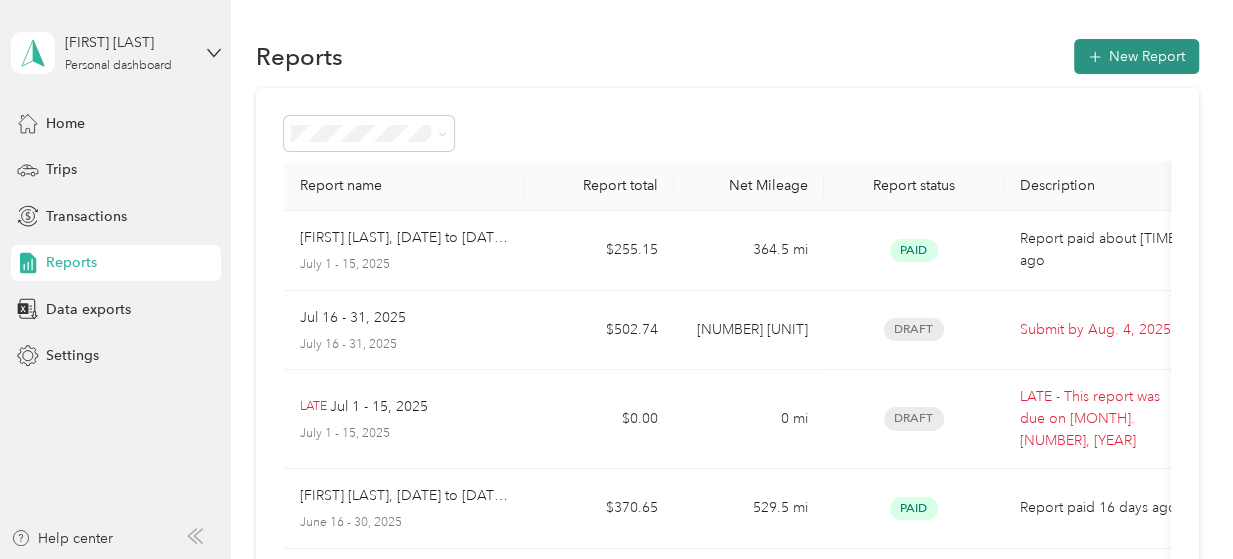 click on "New Report" at bounding box center (1136, 56) 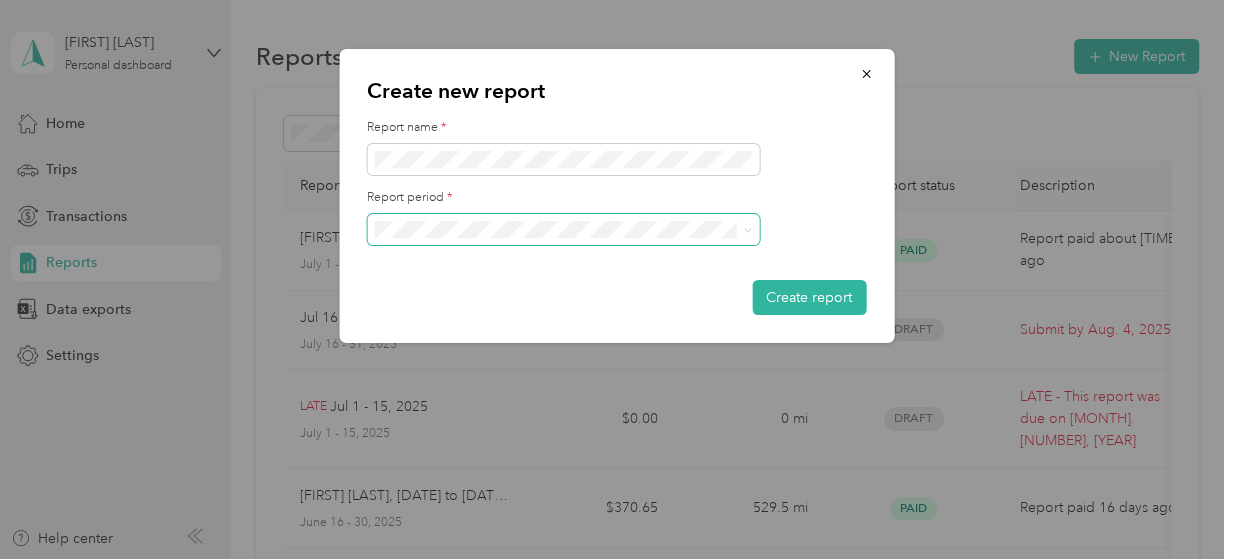 click 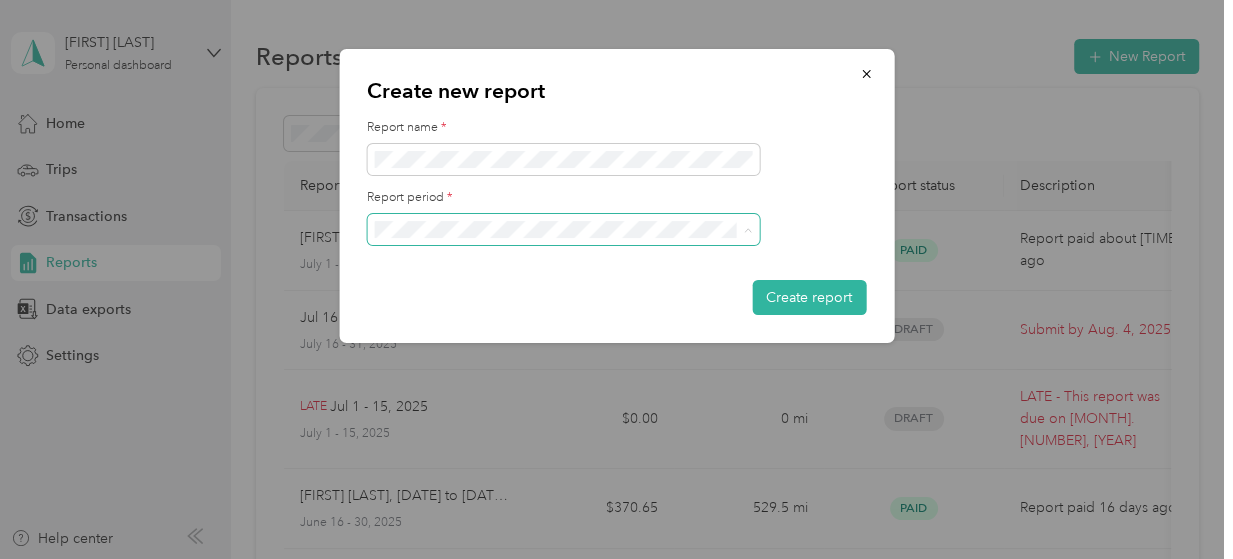 click on "Jul 16 - 31, 2025" at bounding box center [434, 299] 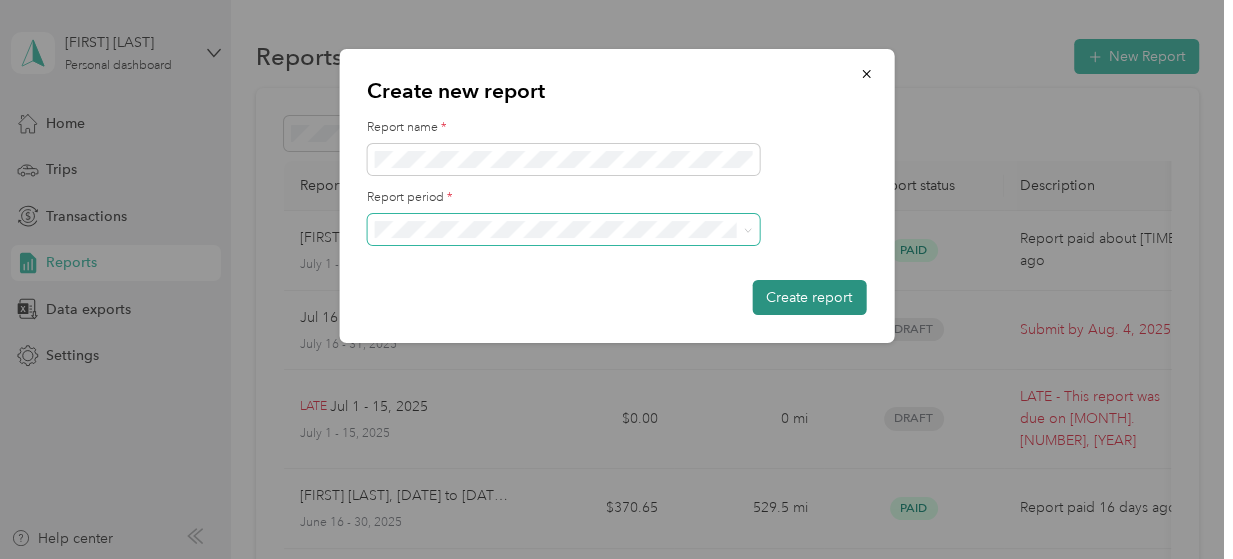 click on "Create report" at bounding box center (809, 297) 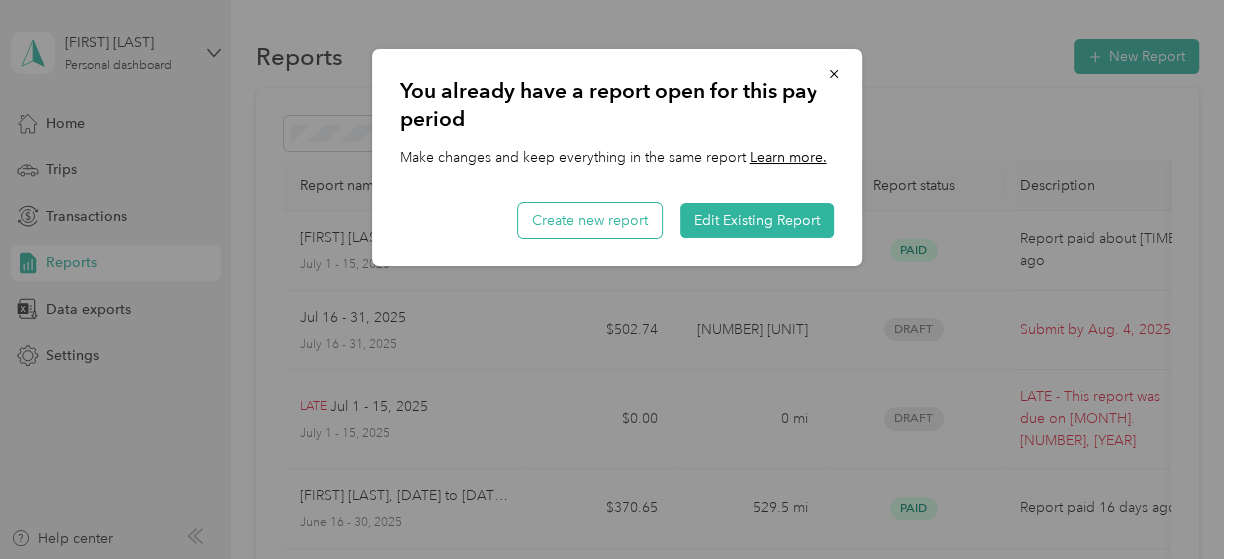 click on "Create new report" at bounding box center (590, 220) 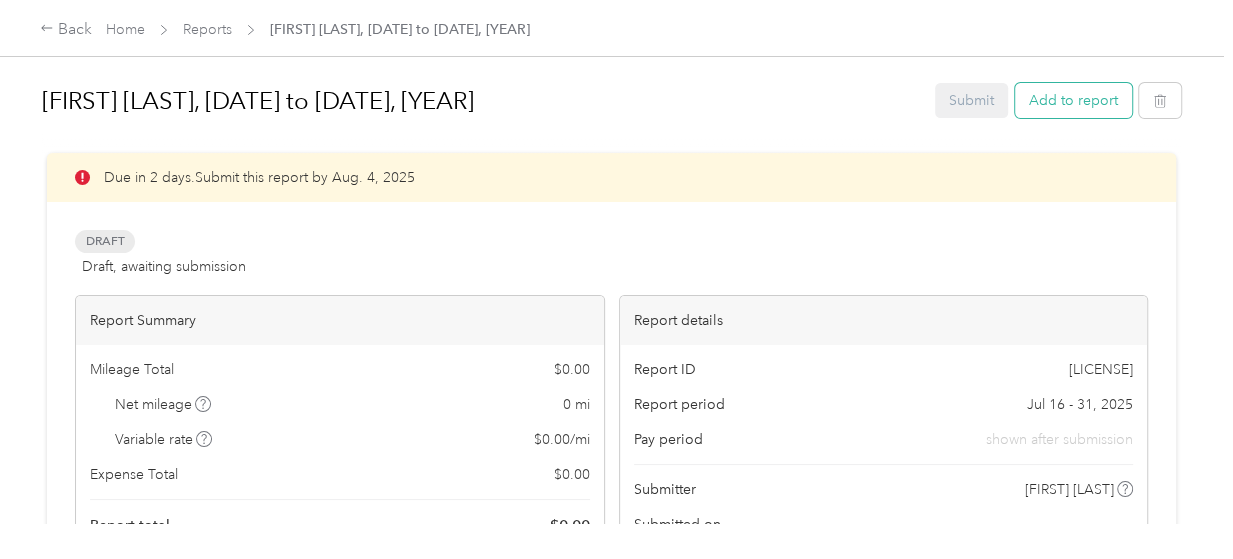 click on "Add to report" at bounding box center (1073, 100) 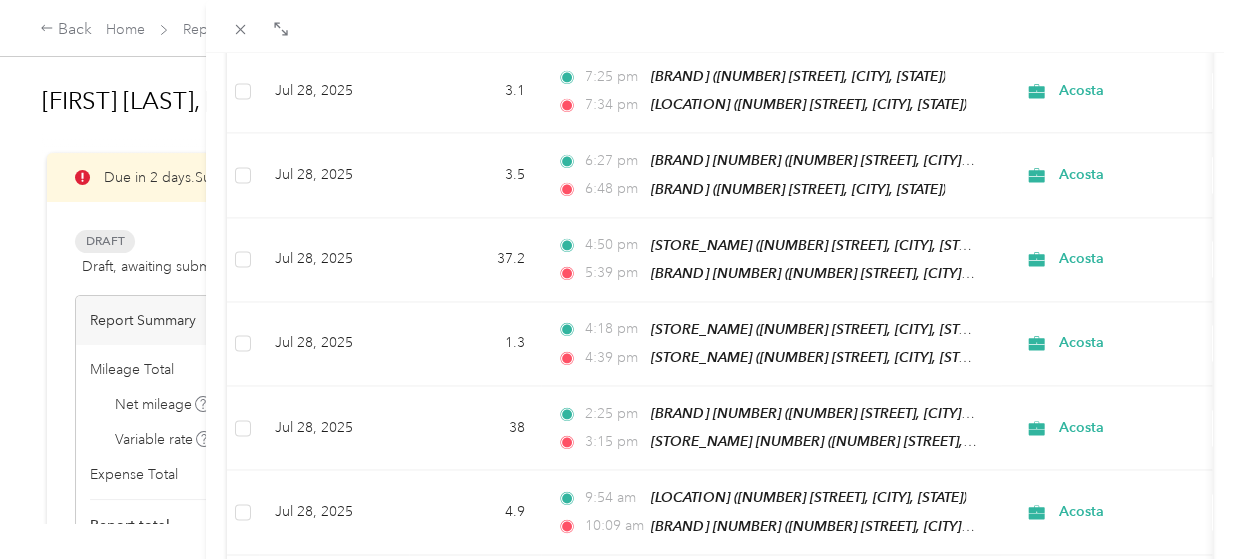 scroll, scrollTop: 1943, scrollLeft: 0, axis: vertical 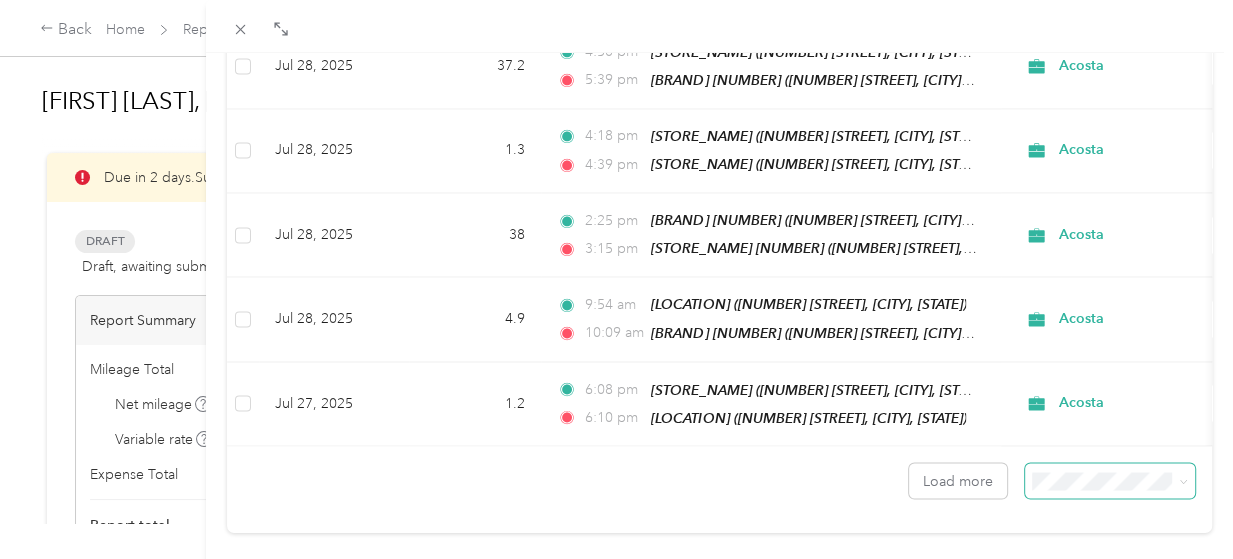 click 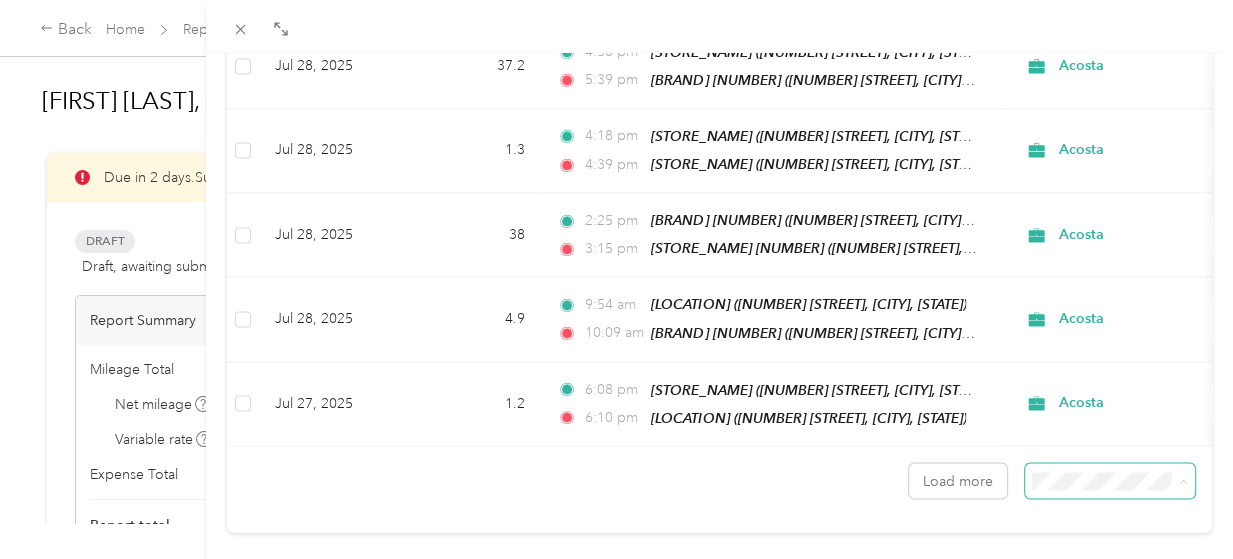 click on "100 per load" at bounding box center (1096, 403) 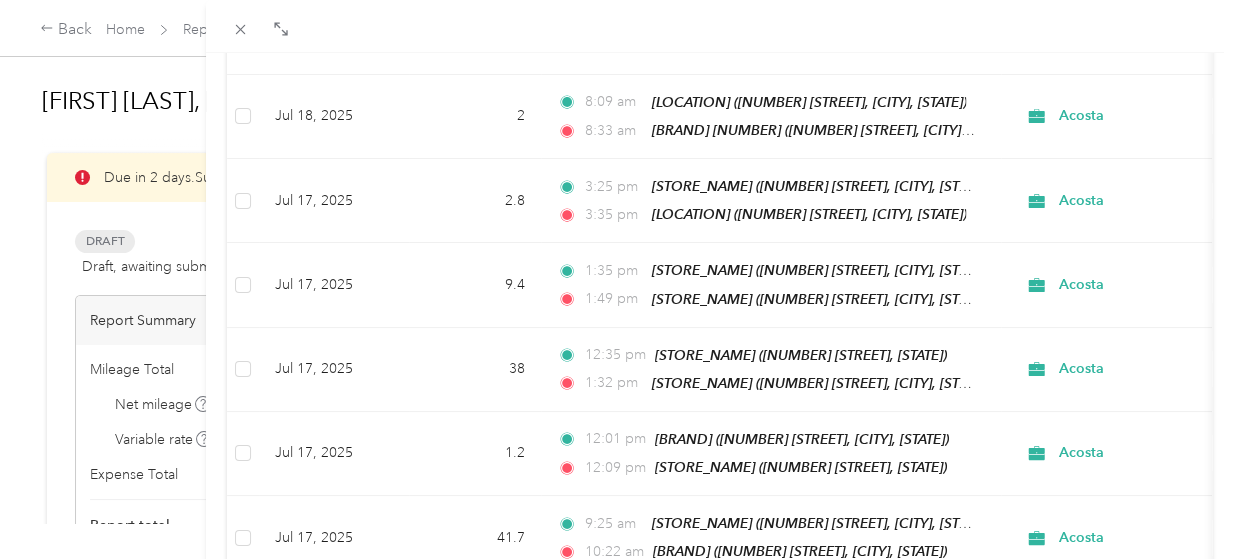 scroll, scrollTop: 6461, scrollLeft: 0, axis: vertical 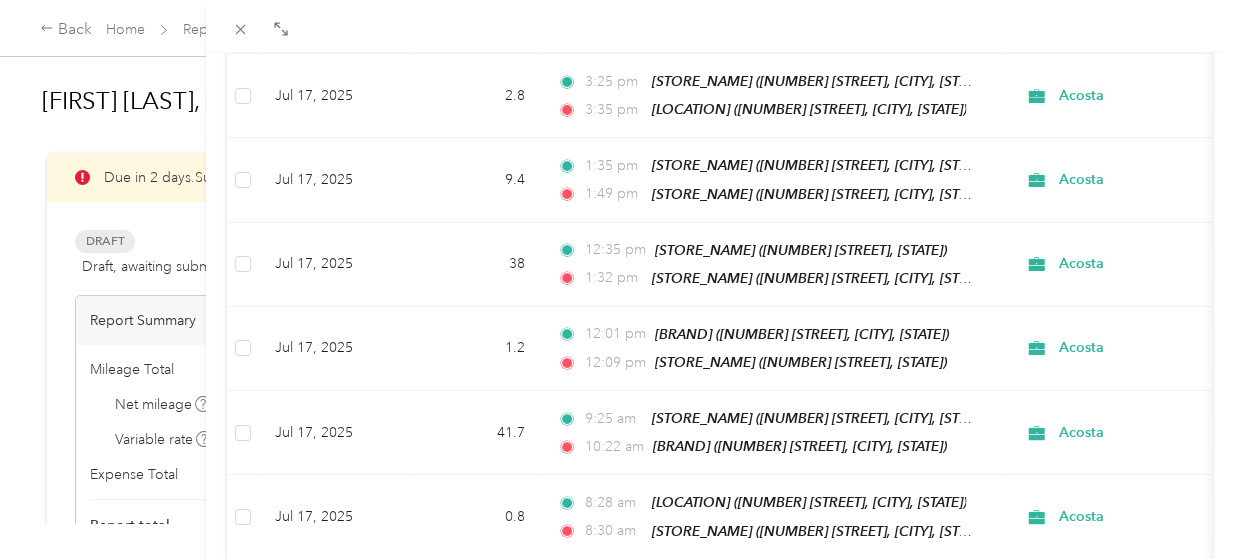 click 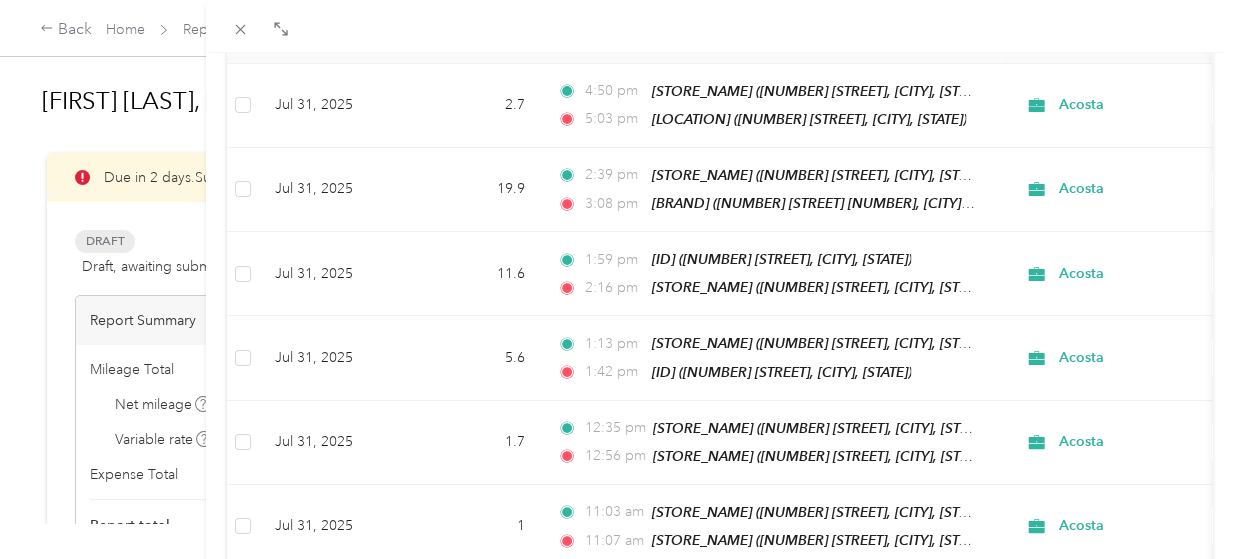 scroll, scrollTop: 0, scrollLeft: 0, axis: both 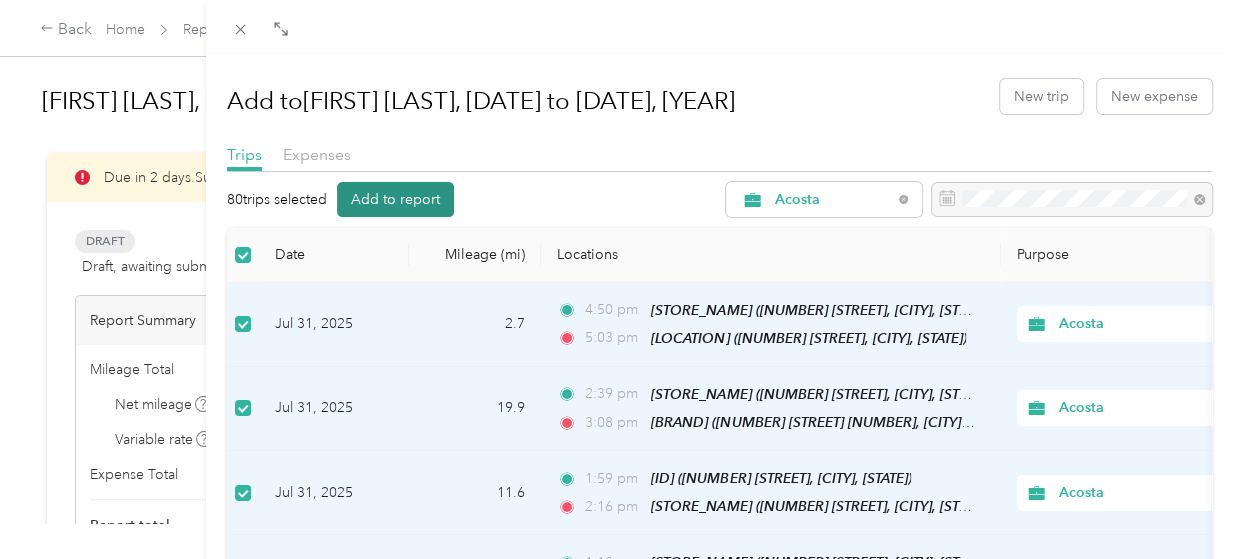 click on "Add to report" at bounding box center (395, 199) 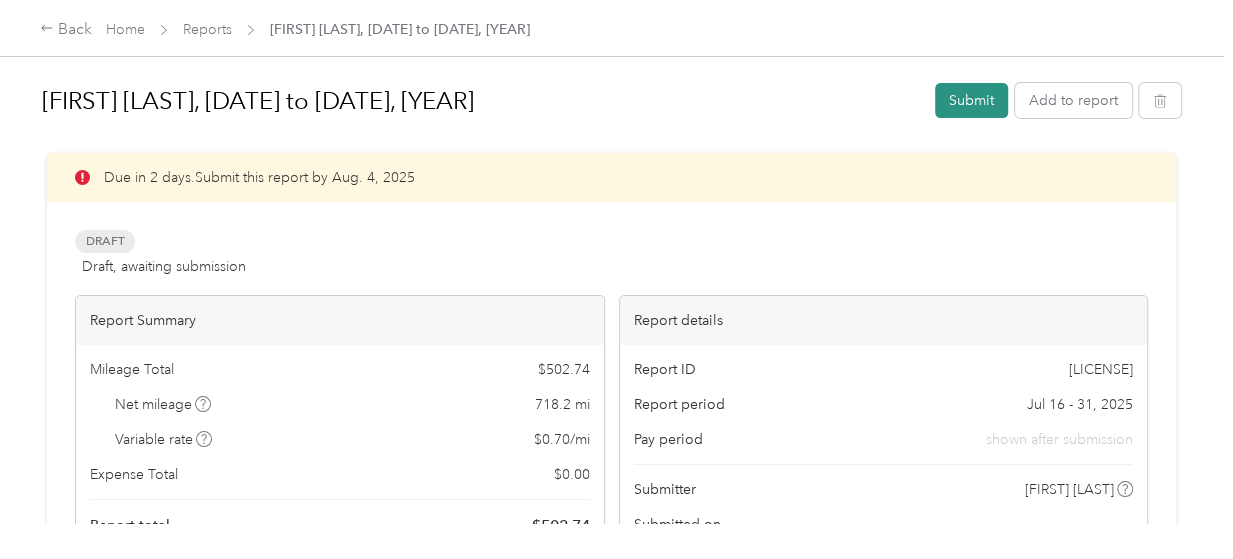 click on "Submit" at bounding box center (971, 100) 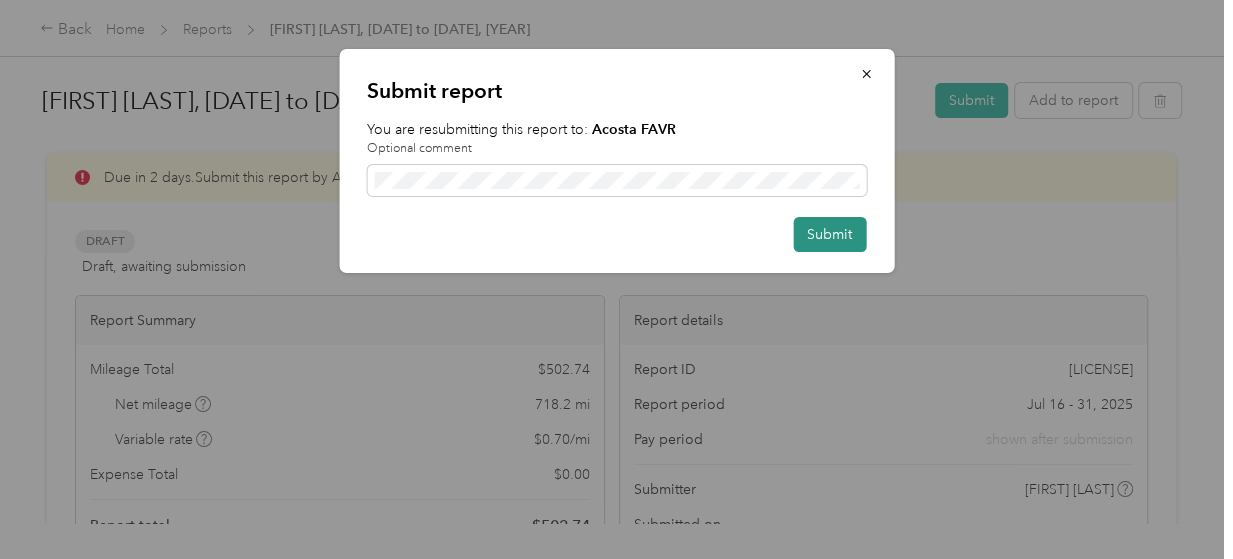 click on "Submit" at bounding box center (829, 234) 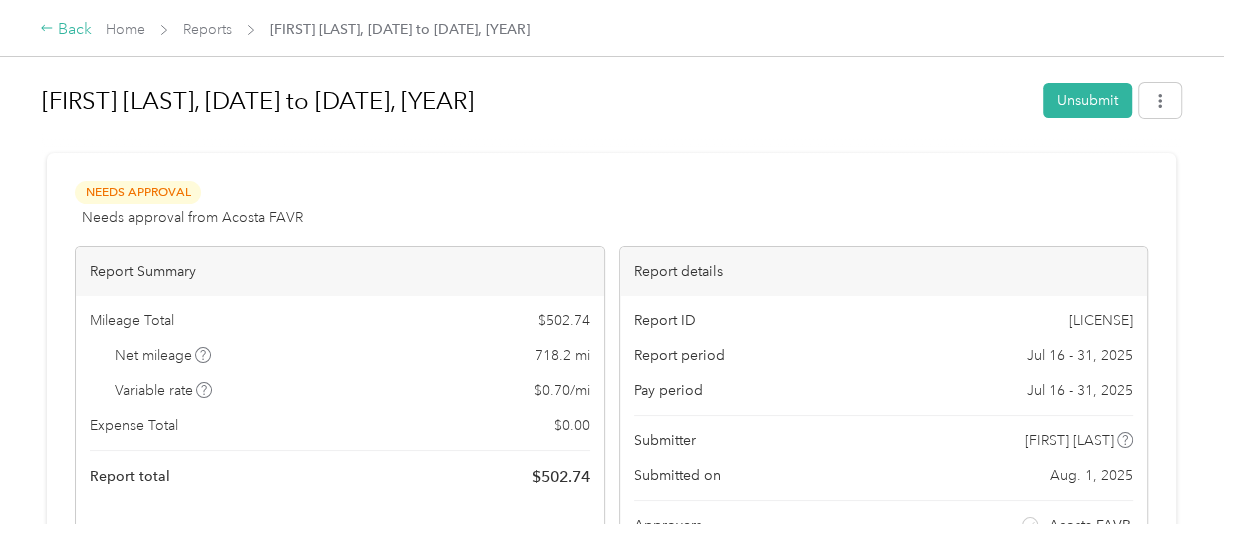 click on "Back" at bounding box center (66, 30) 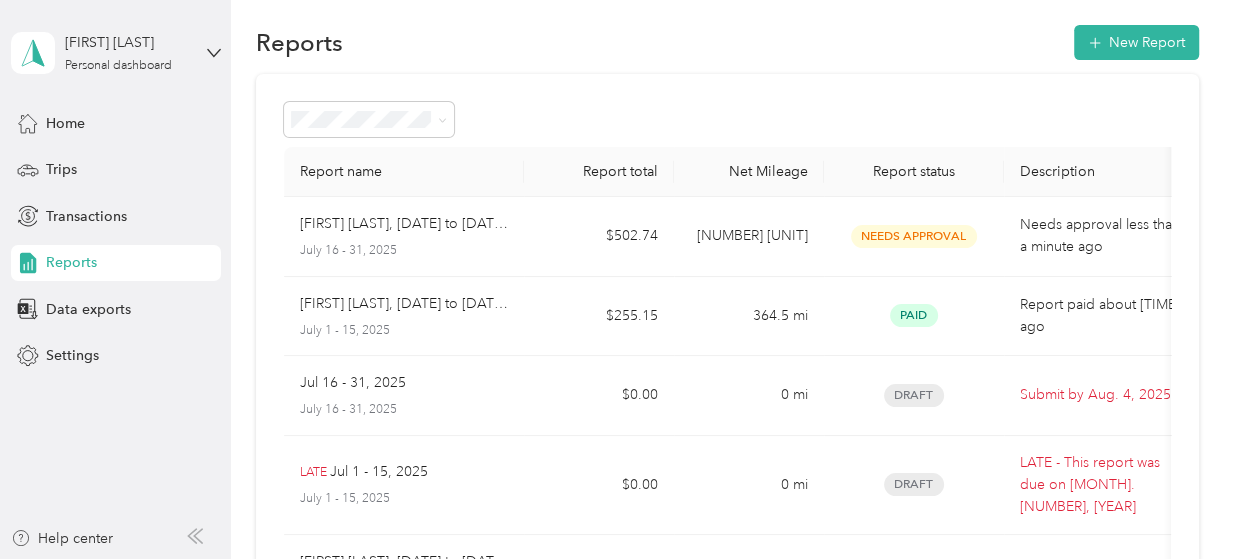 scroll, scrollTop: 0, scrollLeft: 0, axis: both 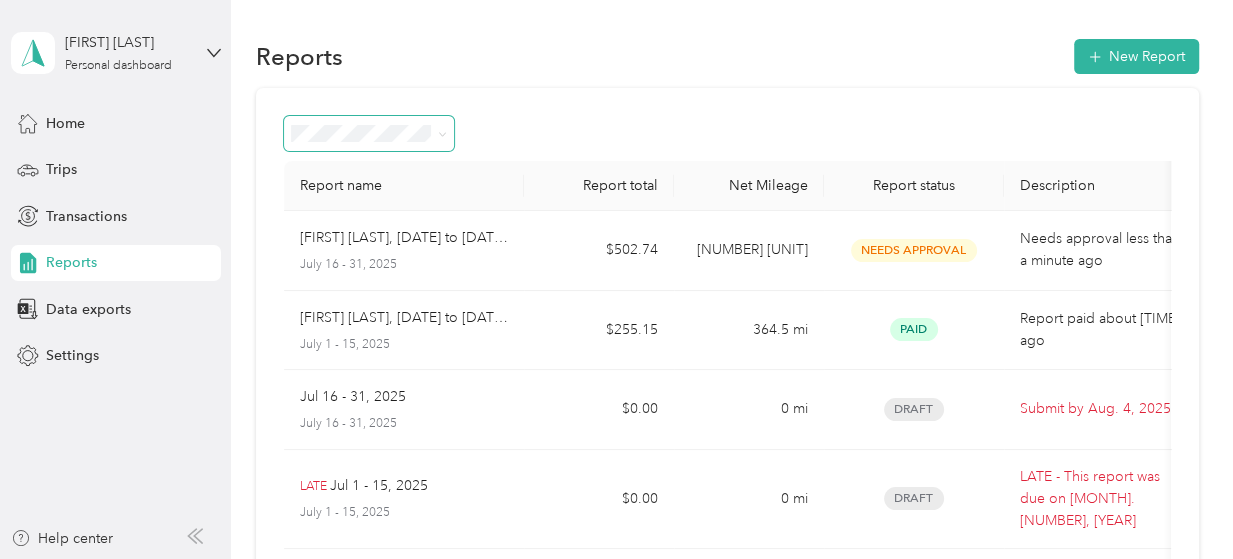 click 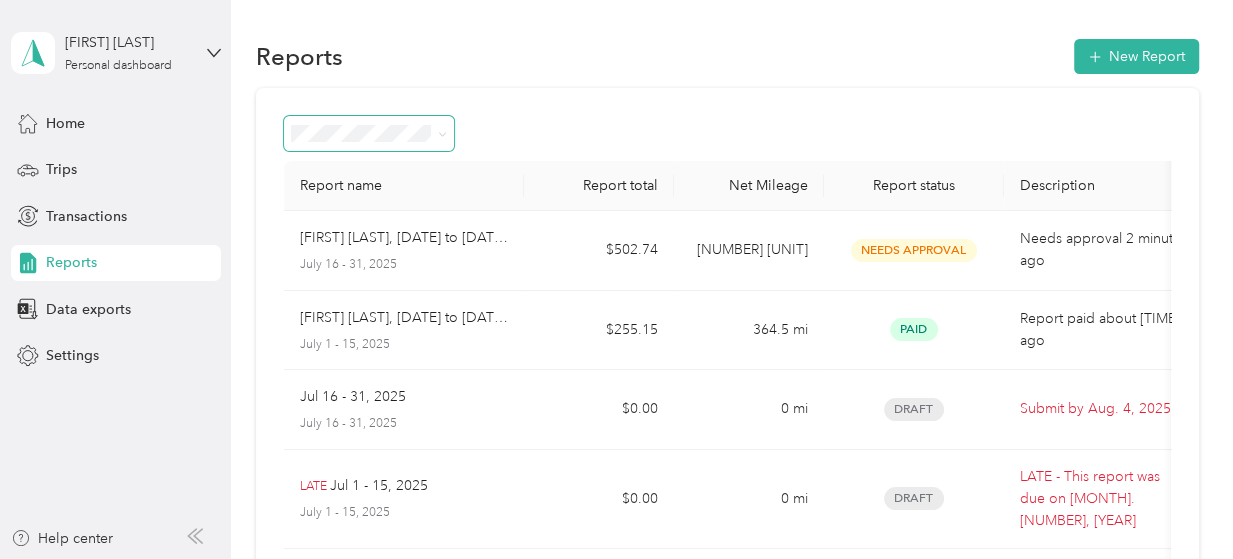 click on "Approved" at bounding box center [331, 304] 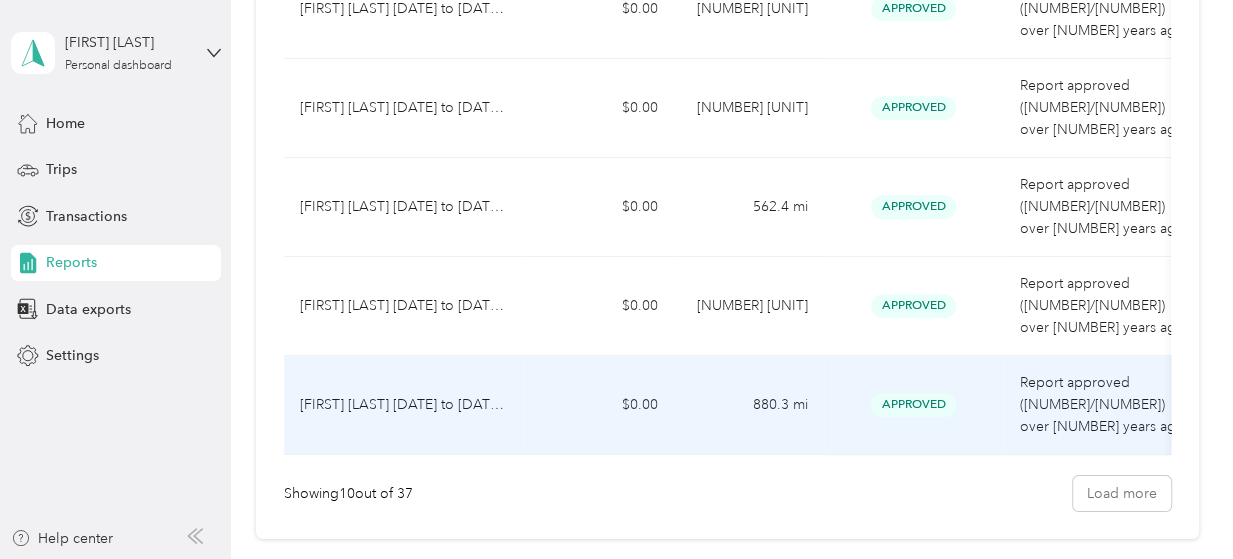scroll, scrollTop: 666, scrollLeft: 0, axis: vertical 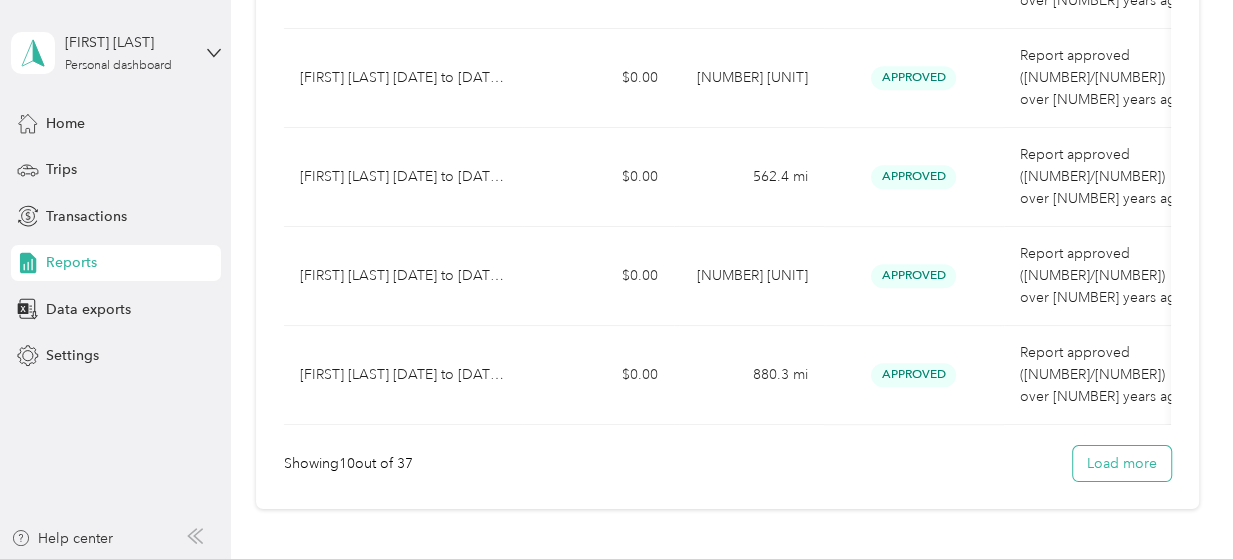 click on "Load more" at bounding box center [1122, 463] 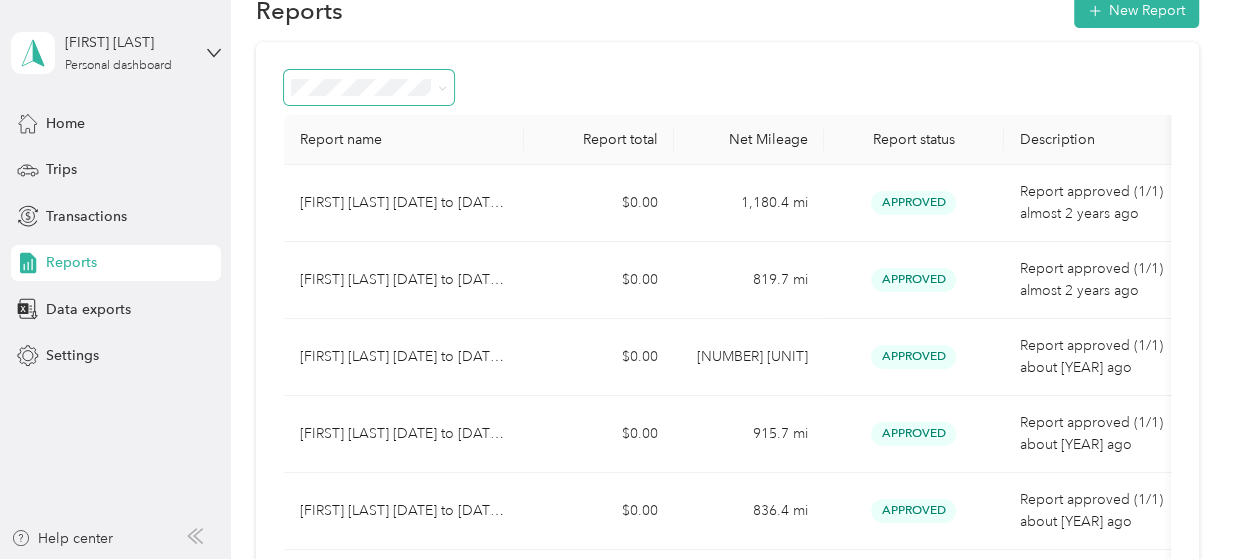 scroll, scrollTop: 0, scrollLeft: 0, axis: both 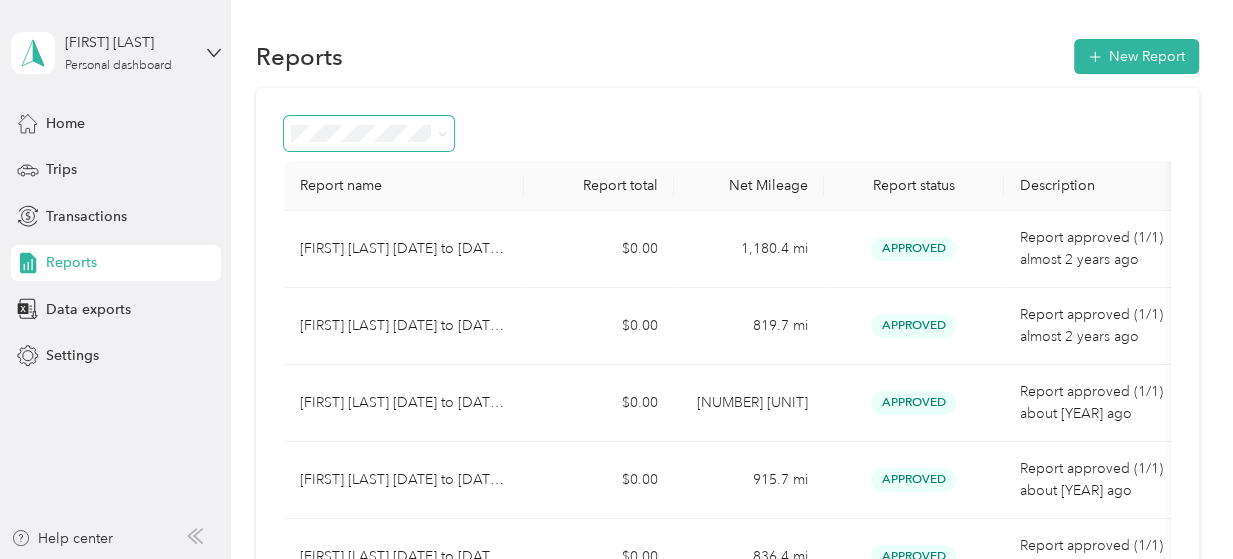 click 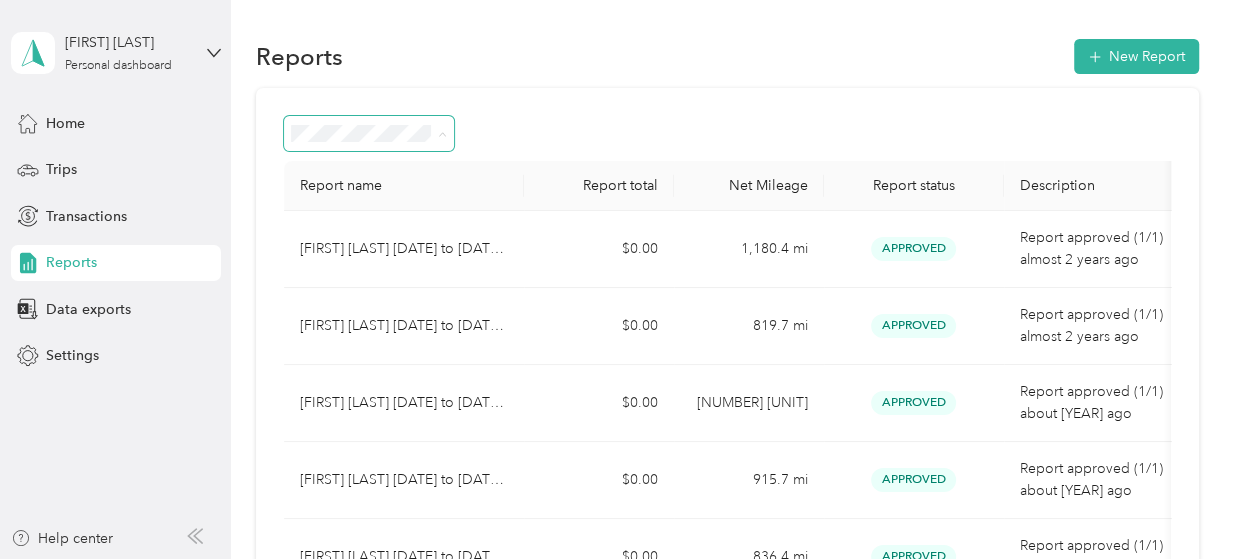 click on "All Reports" at bounding box center (332, 169) 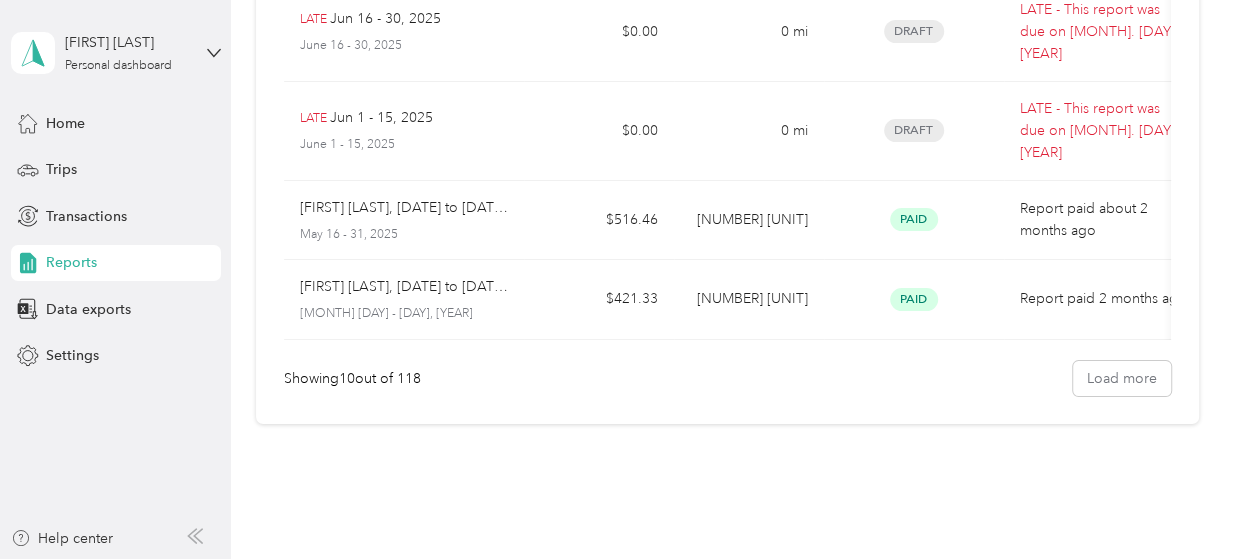 scroll, scrollTop: 727, scrollLeft: 0, axis: vertical 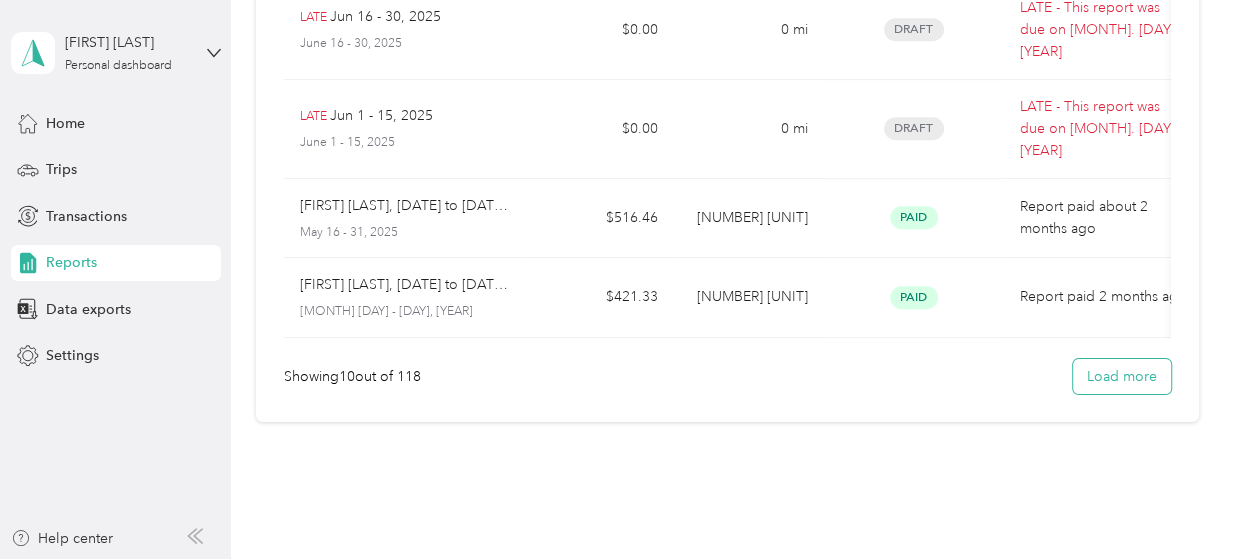 click on "Load more" at bounding box center [1122, 376] 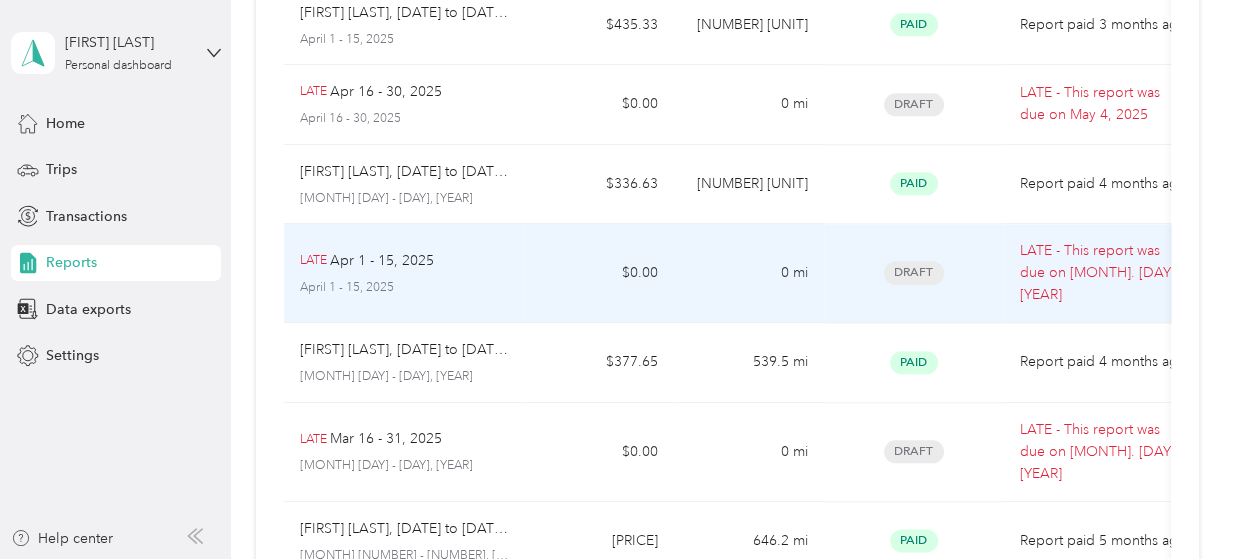 scroll, scrollTop: 1393, scrollLeft: 0, axis: vertical 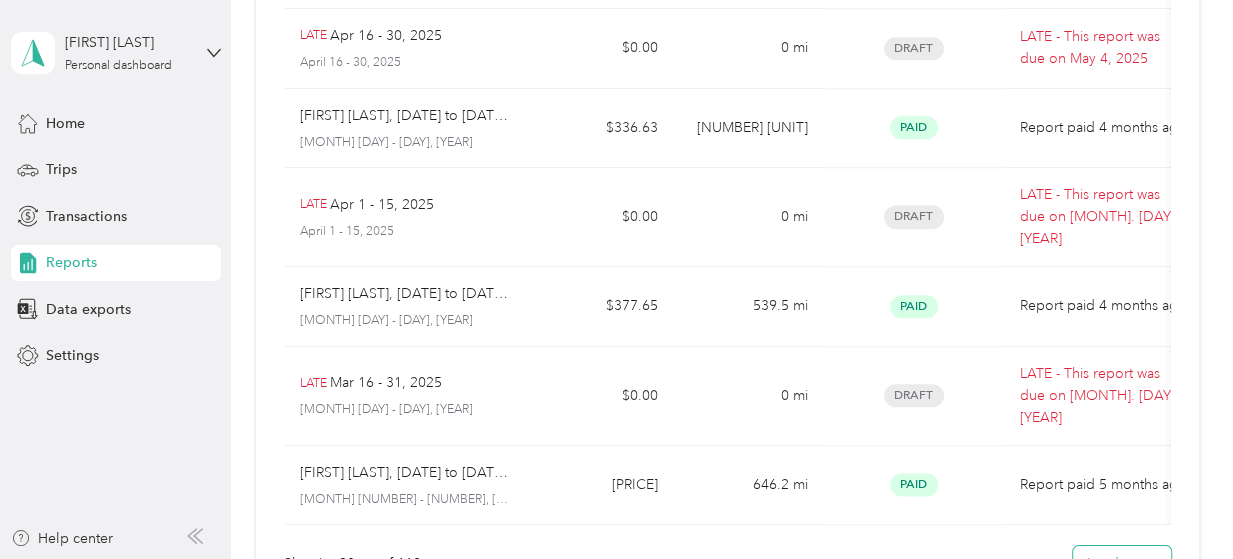 click on "Load more" at bounding box center (1122, 563) 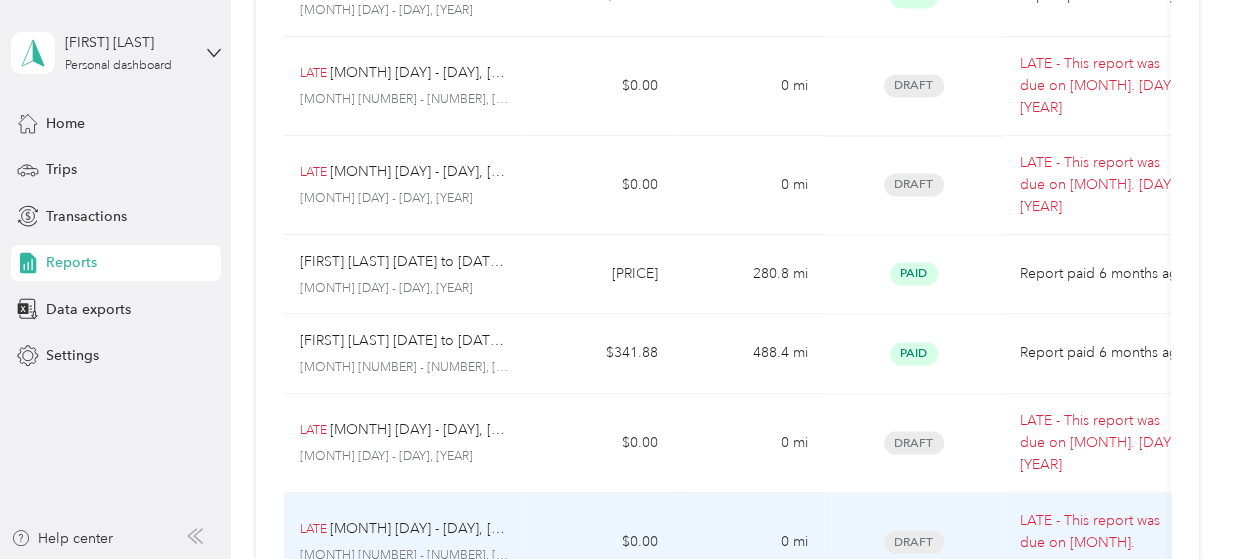 scroll, scrollTop: 2120, scrollLeft: 0, axis: vertical 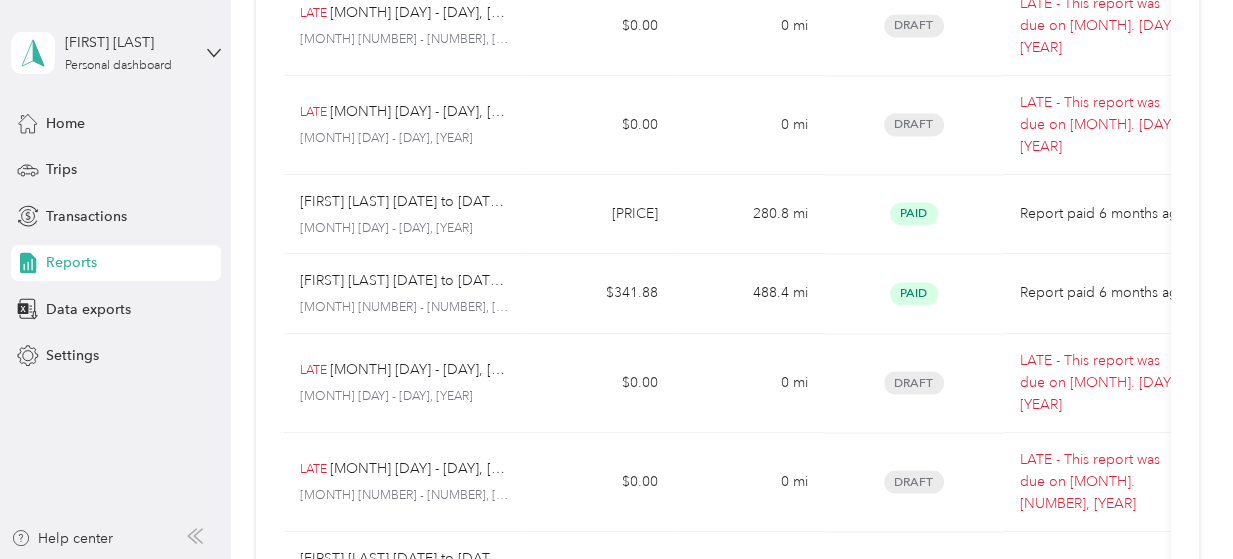 click on "Load more" at bounding box center (1122, 748) 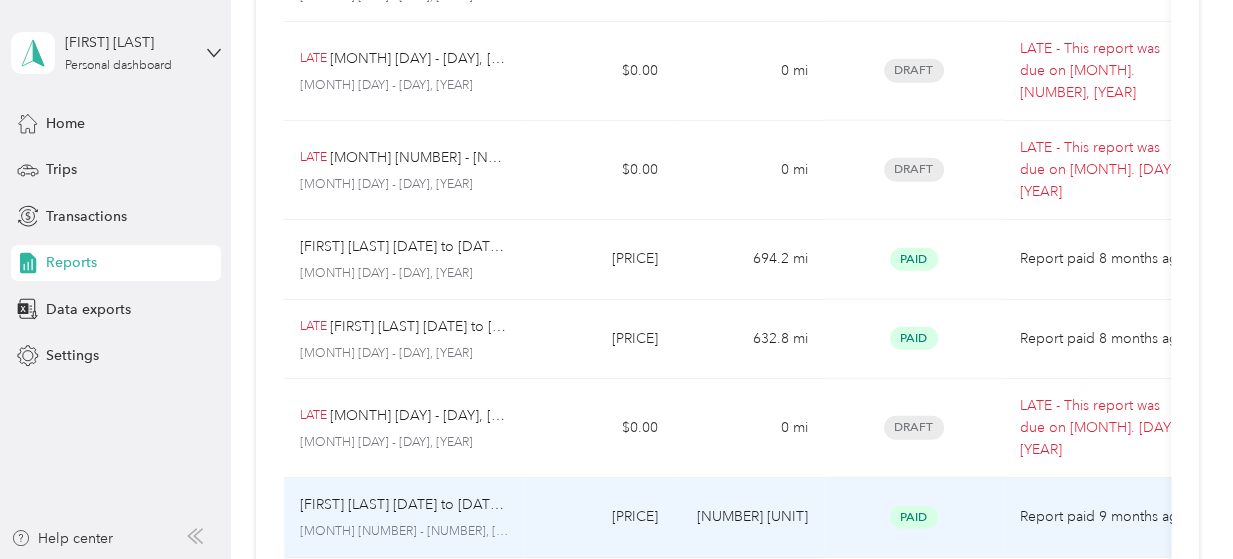 scroll, scrollTop: 2970, scrollLeft: 0, axis: vertical 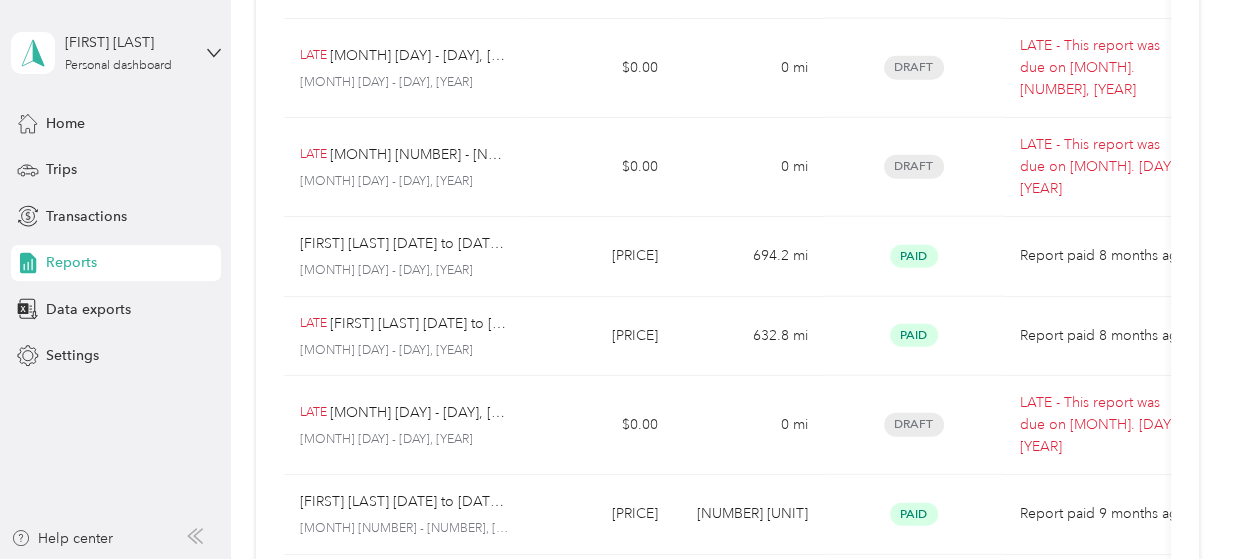 click on "Load more" at bounding box center [1122, 791] 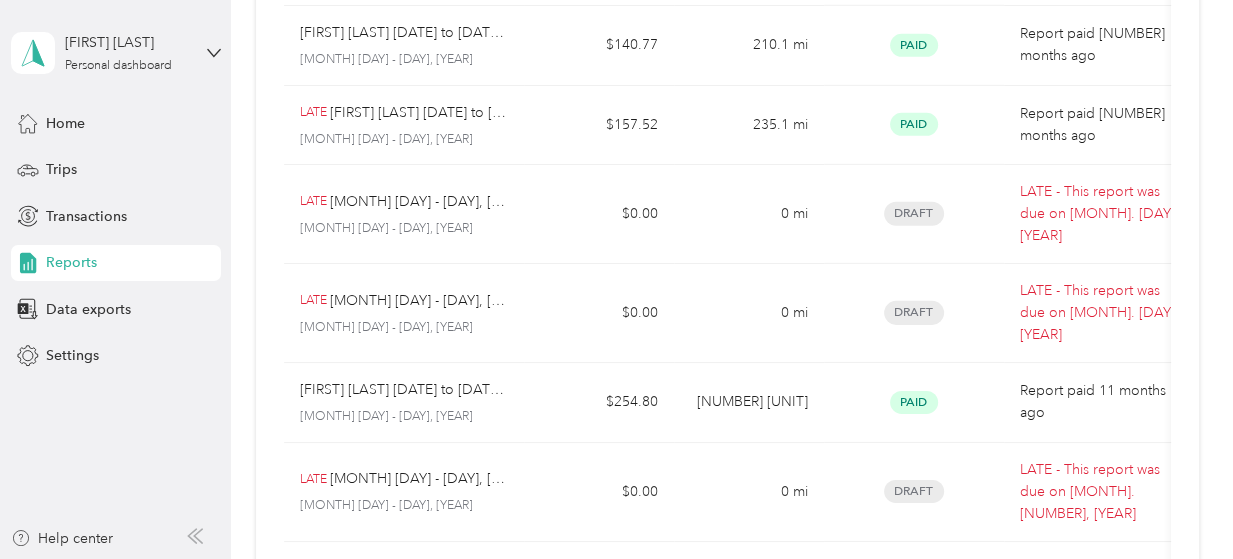 scroll, scrollTop: 3818, scrollLeft: 0, axis: vertical 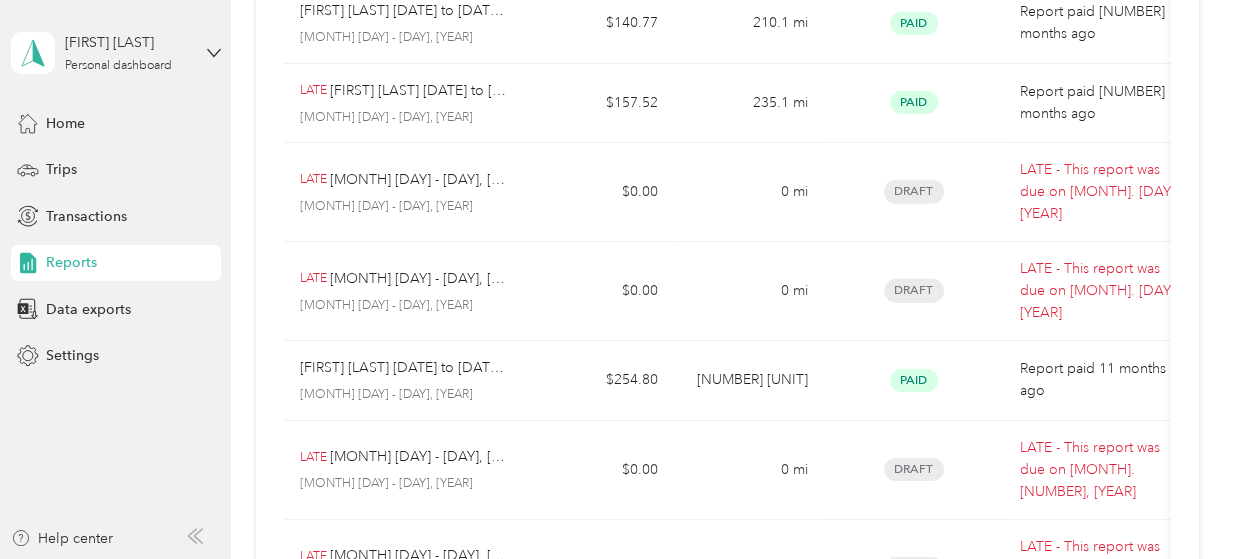 click on "Load more" at bounding box center [1122, 816] 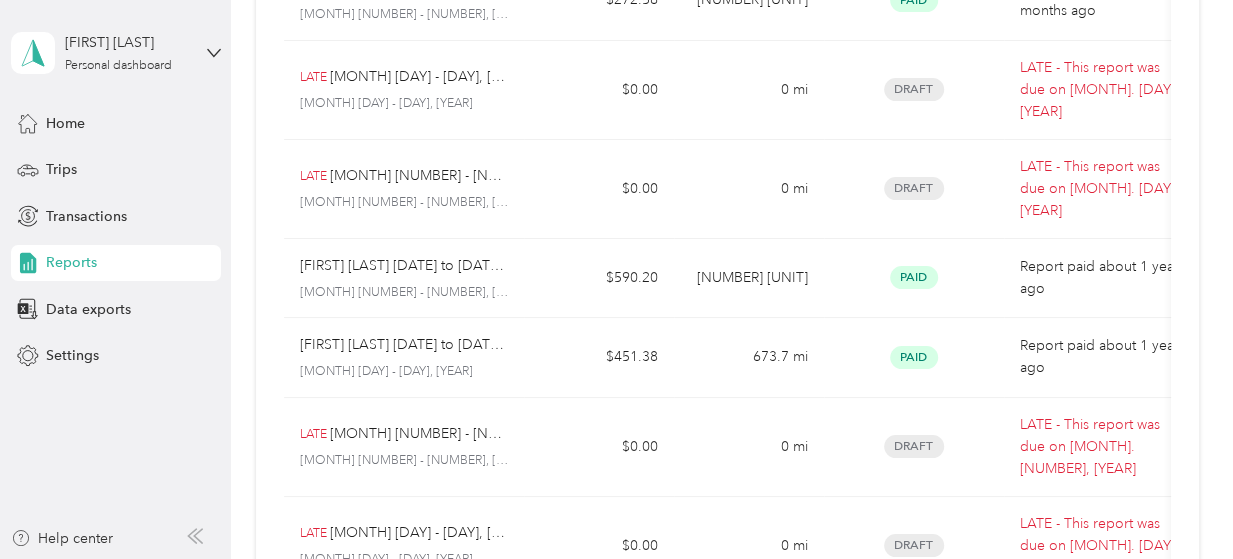 scroll, scrollTop: 4666, scrollLeft: 0, axis: vertical 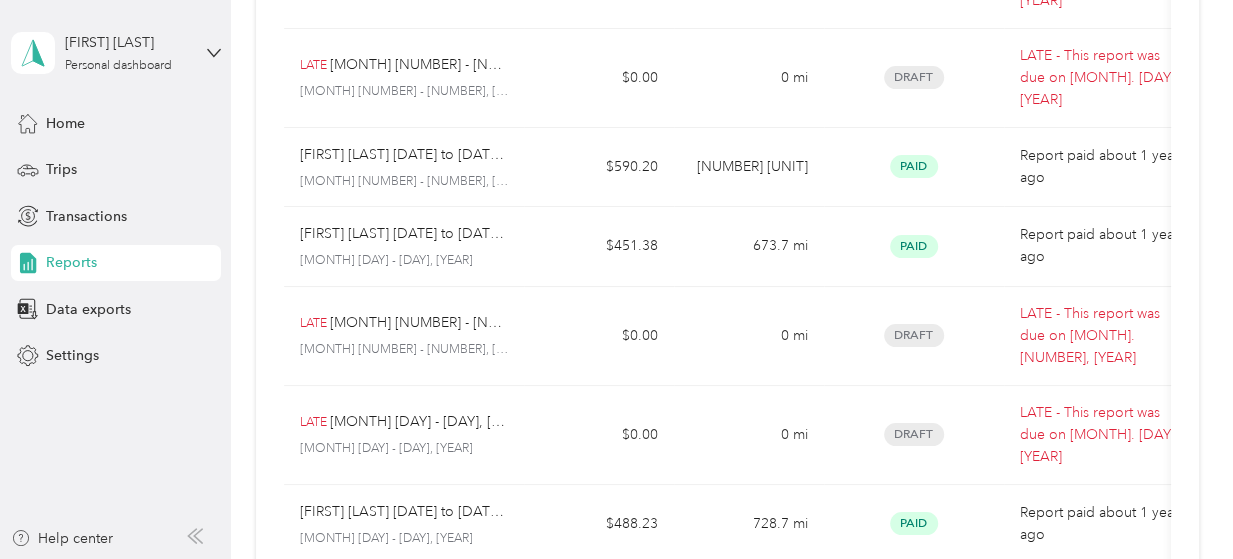 click on "Load more" at bounding box center [1122, 860] 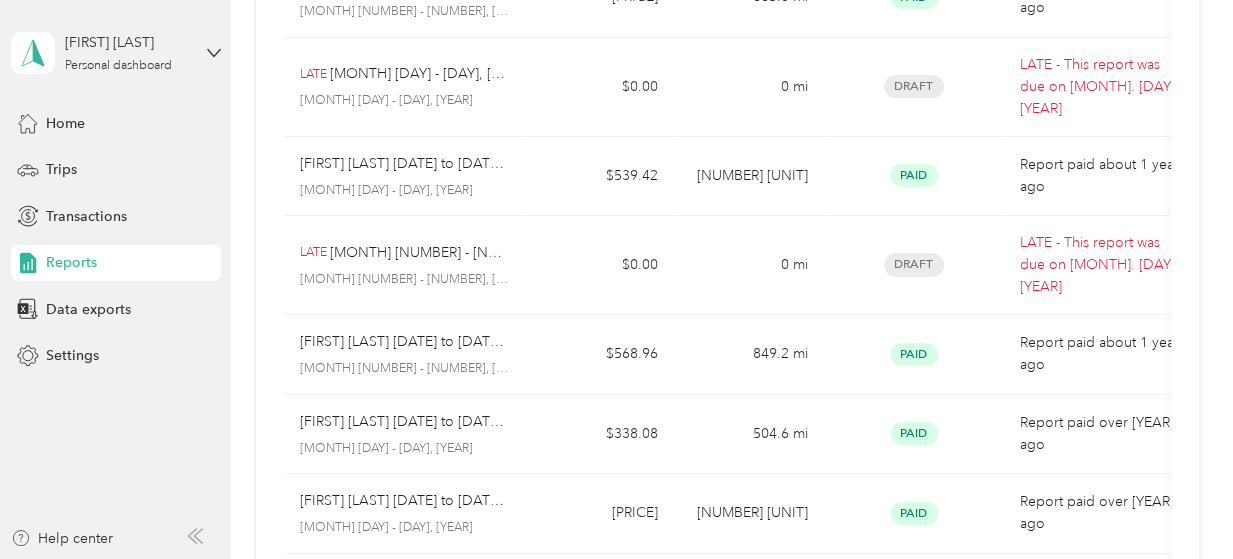 scroll, scrollTop: 5333, scrollLeft: 0, axis: vertical 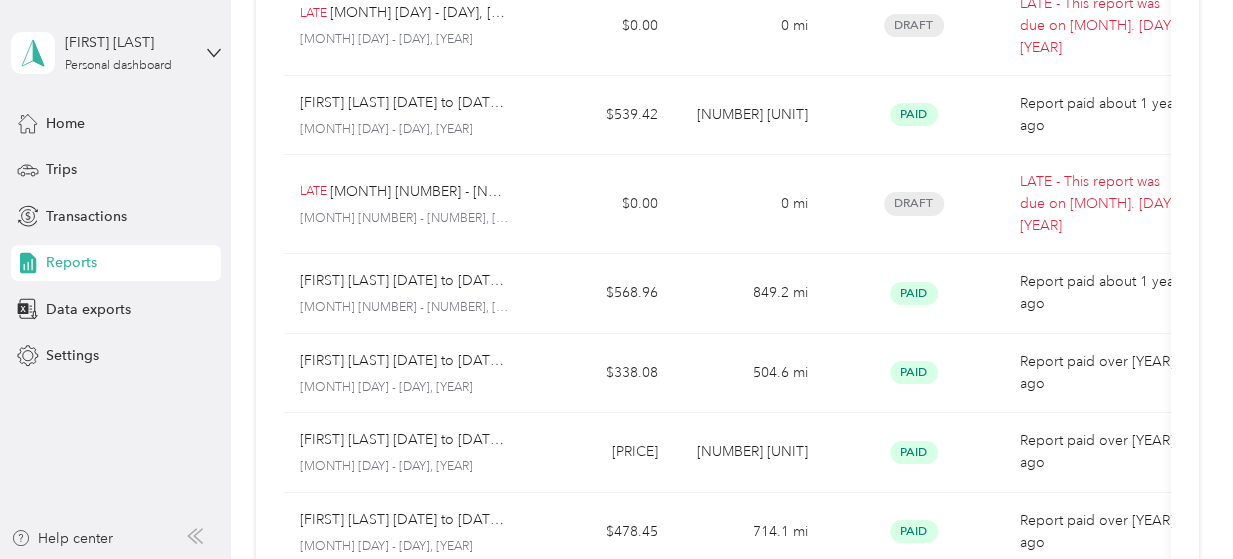 click on "Load more" at bounding box center [1122, 1008] 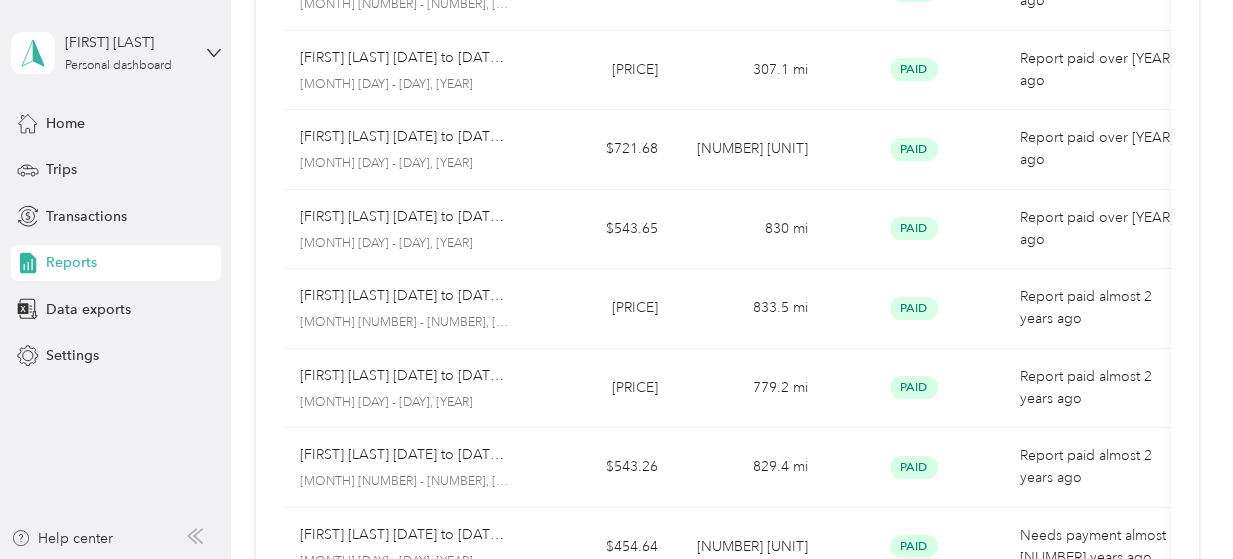 scroll, scrollTop: 6300, scrollLeft: 0, axis: vertical 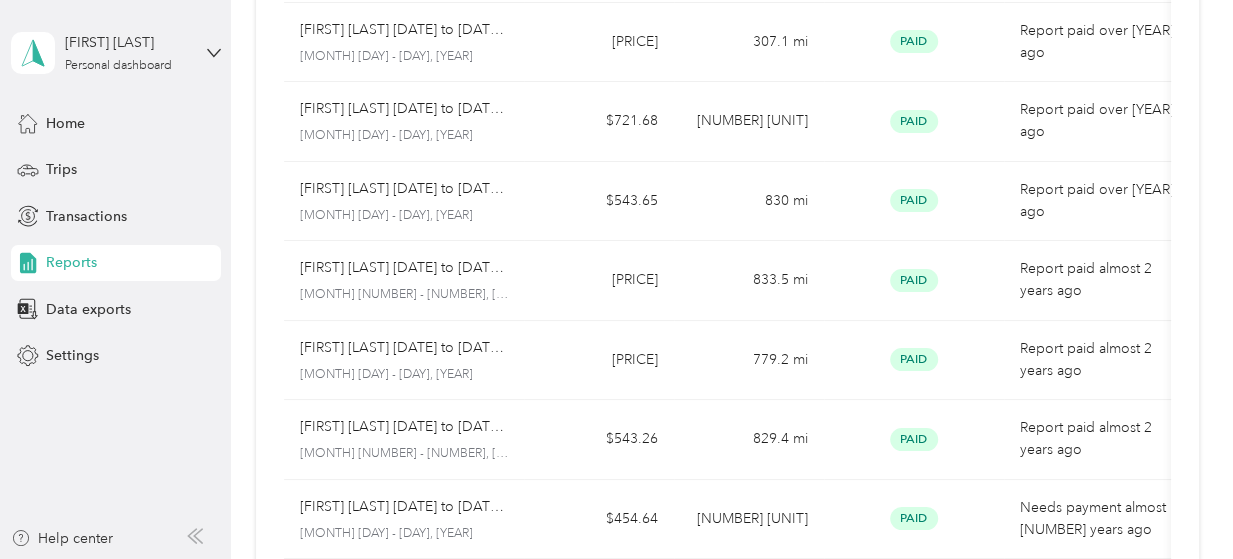click on "Load more" at bounding box center [1122, 828] 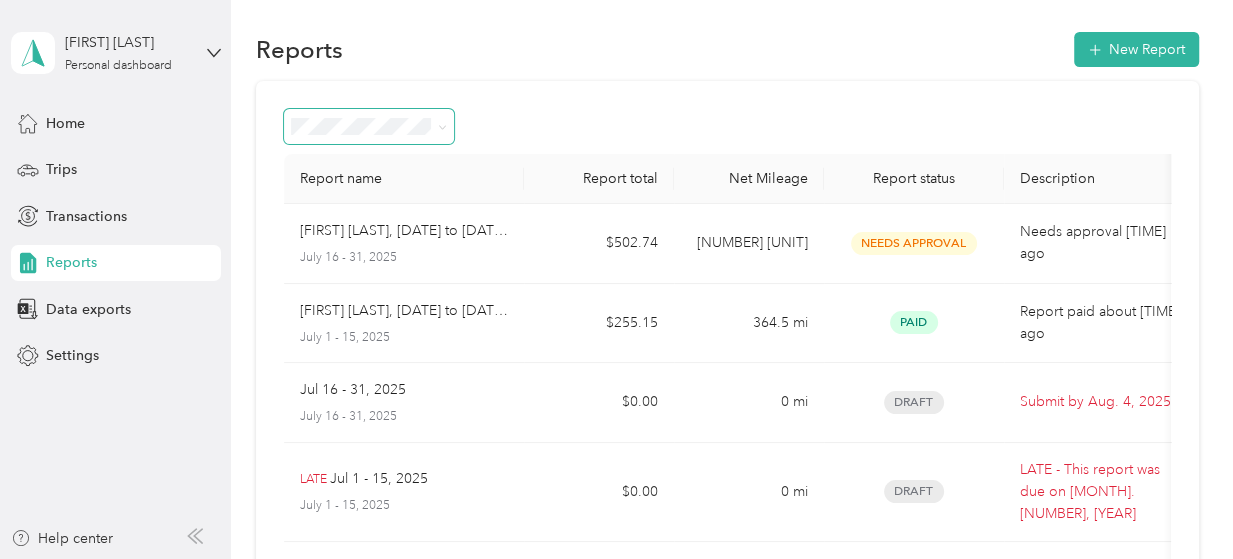 scroll, scrollTop: 0, scrollLeft: 0, axis: both 